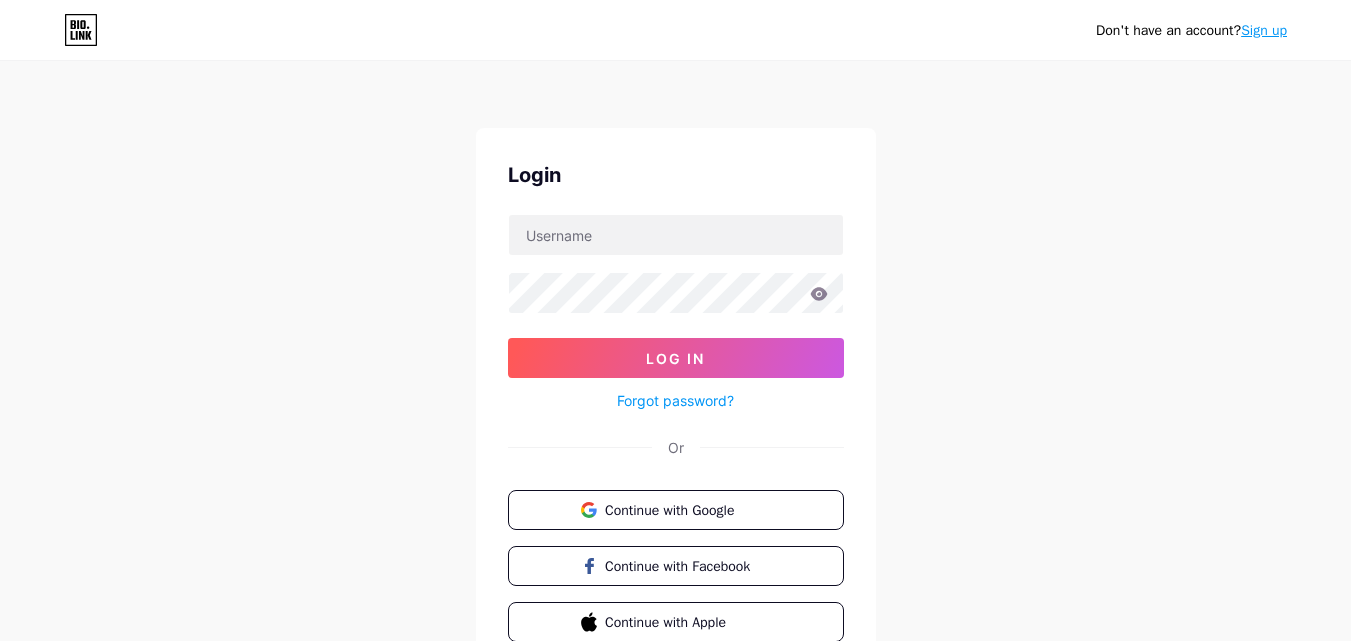 scroll, scrollTop: 0, scrollLeft: 0, axis: both 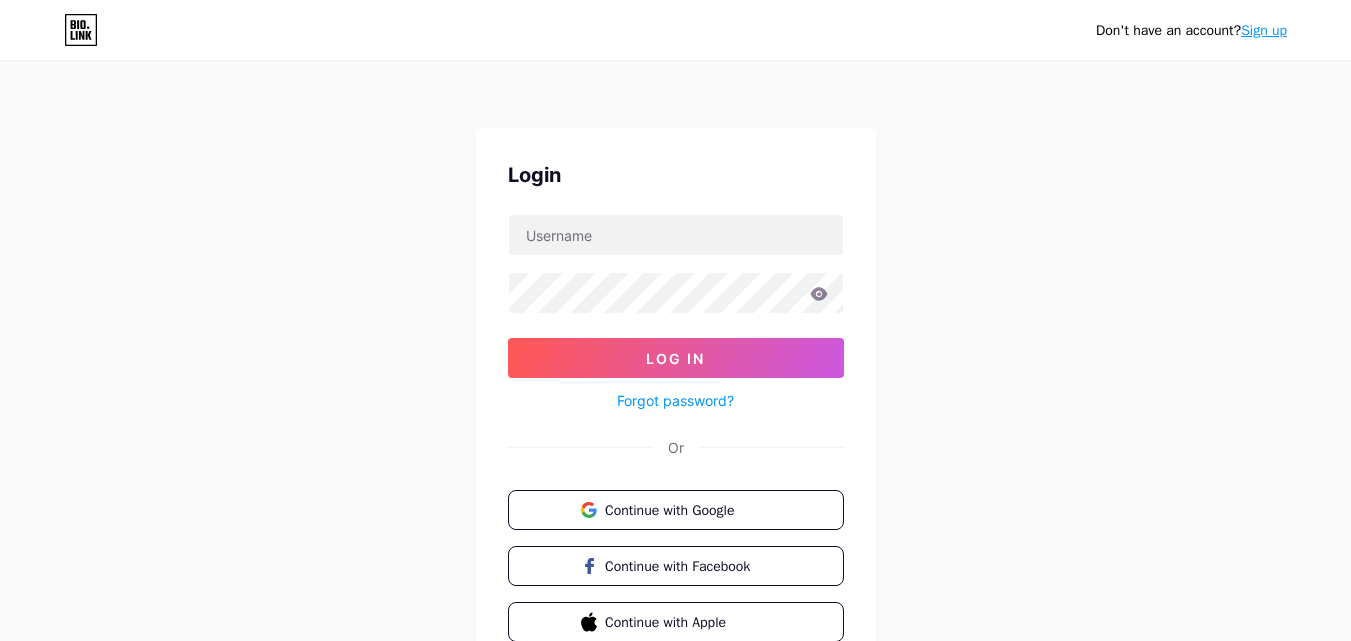click on "Sign up" at bounding box center (1264, 30) 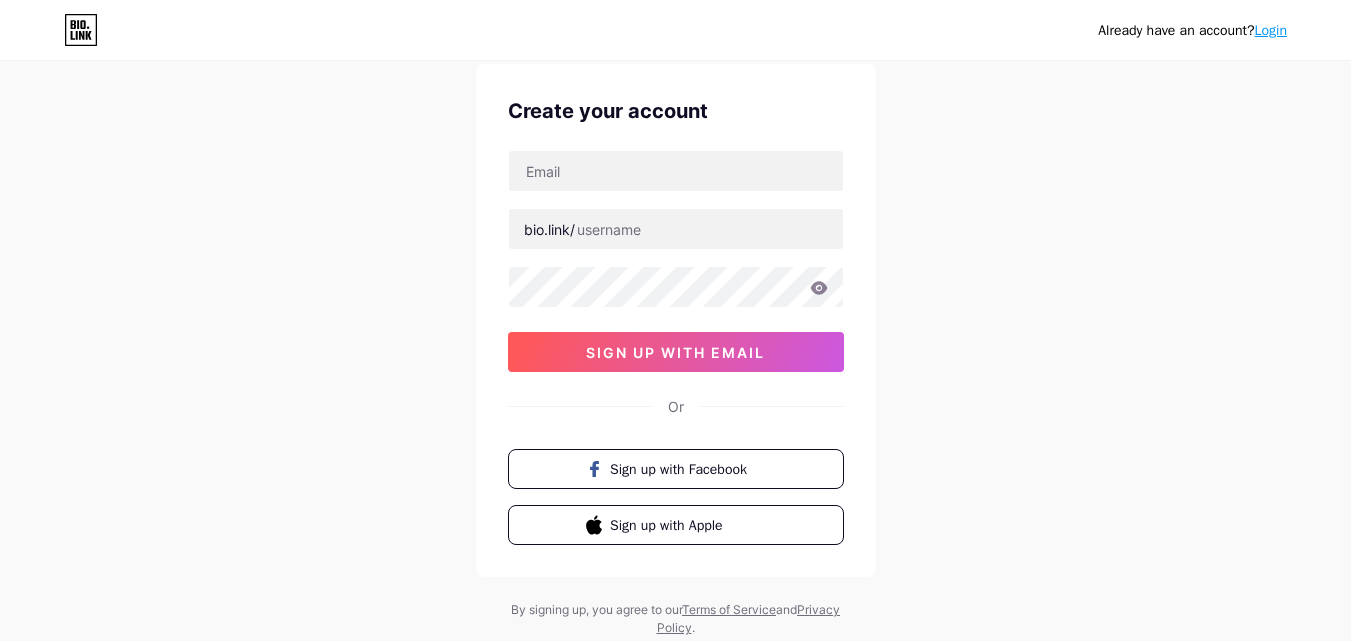 scroll, scrollTop: 100, scrollLeft: 0, axis: vertical 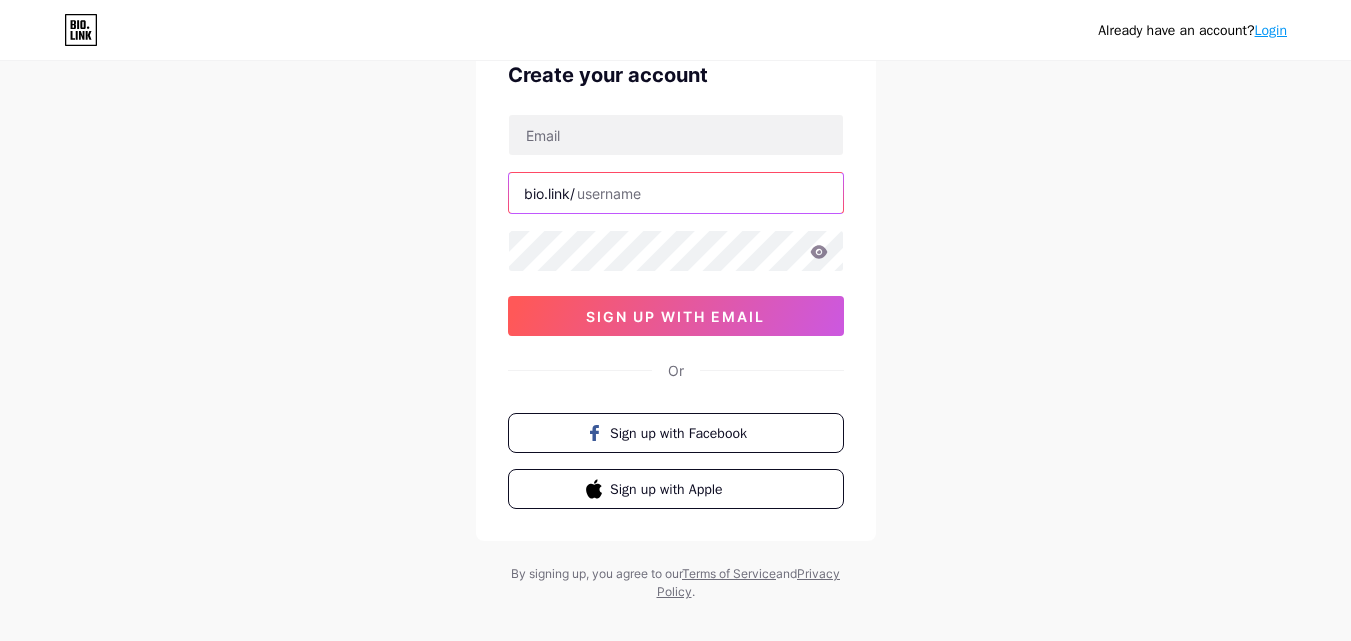 click at bounding box center (676, 193) 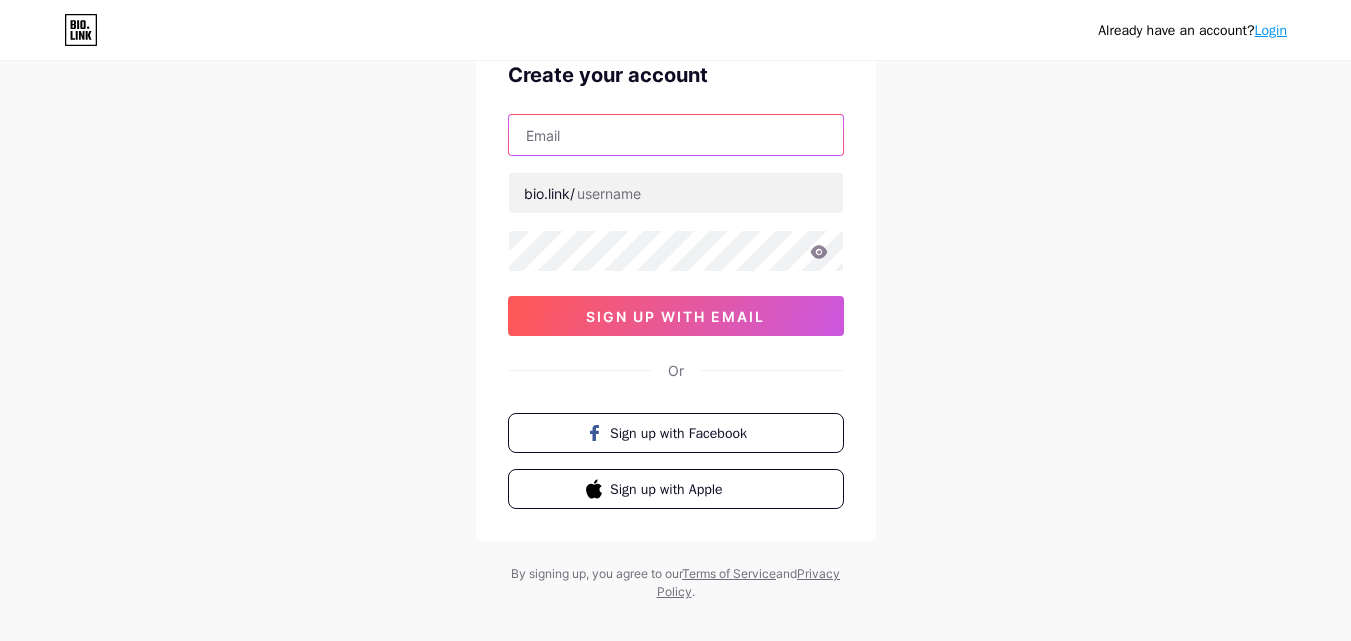 click at bounding box center [676, 135] 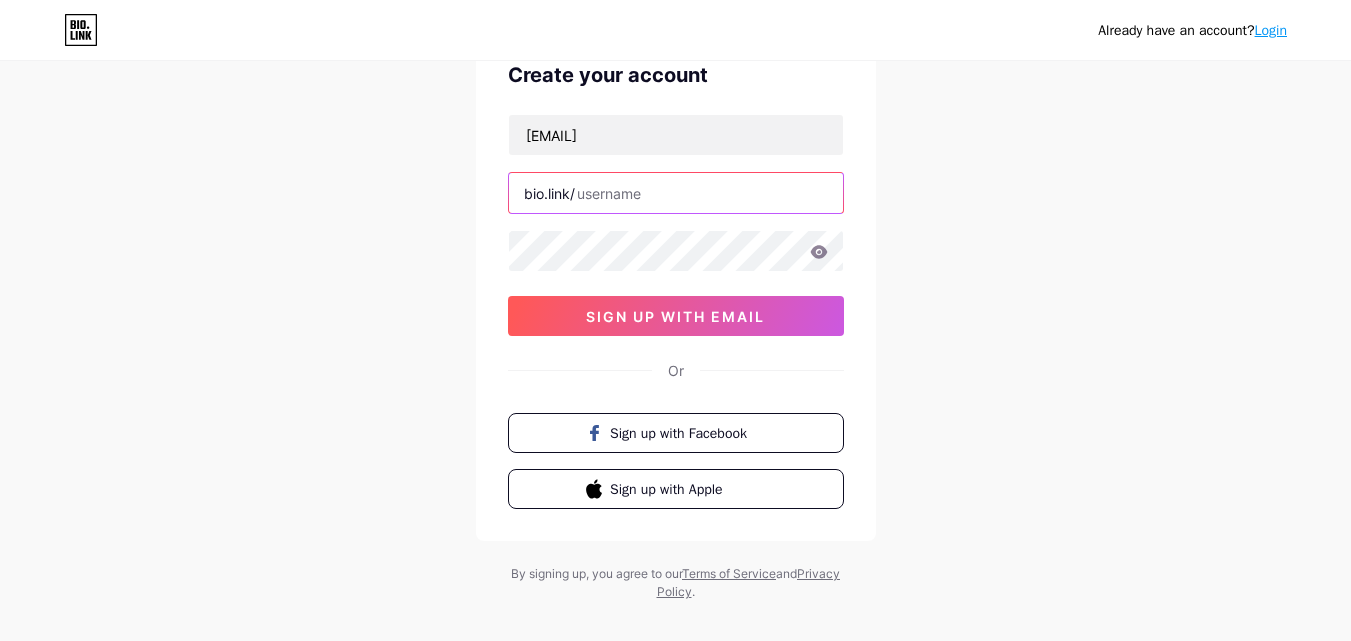 click at bounding box center [676, 193] 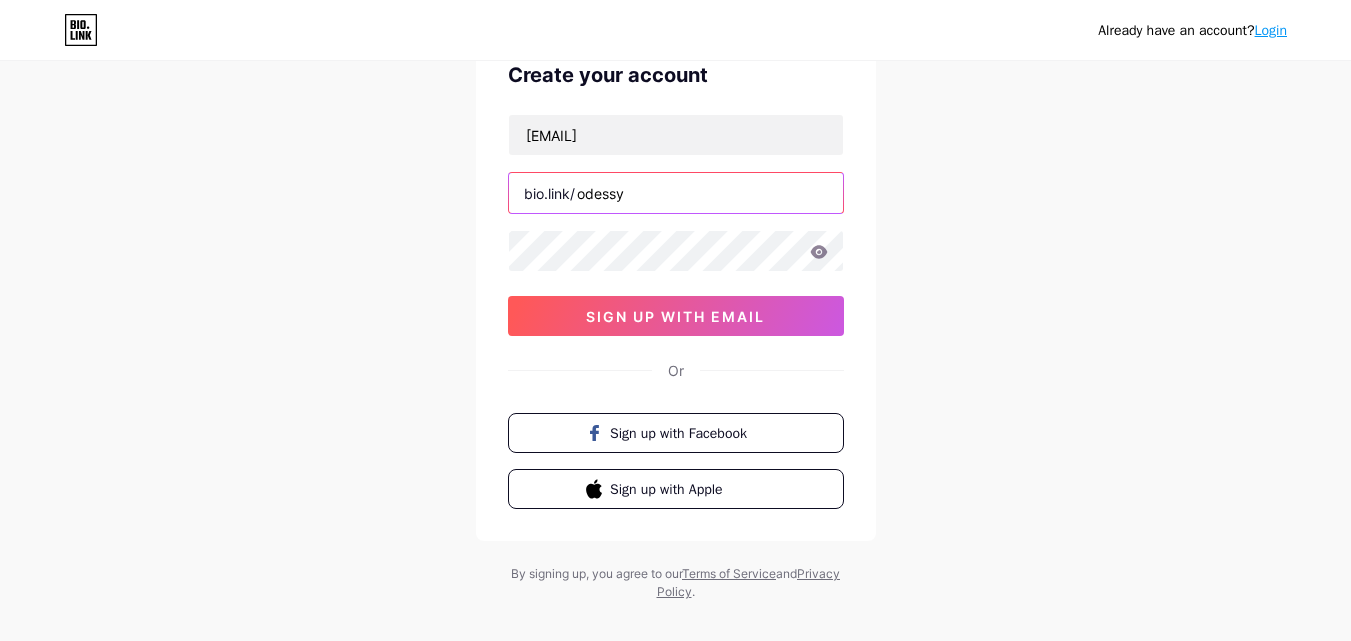 type on "odessy" 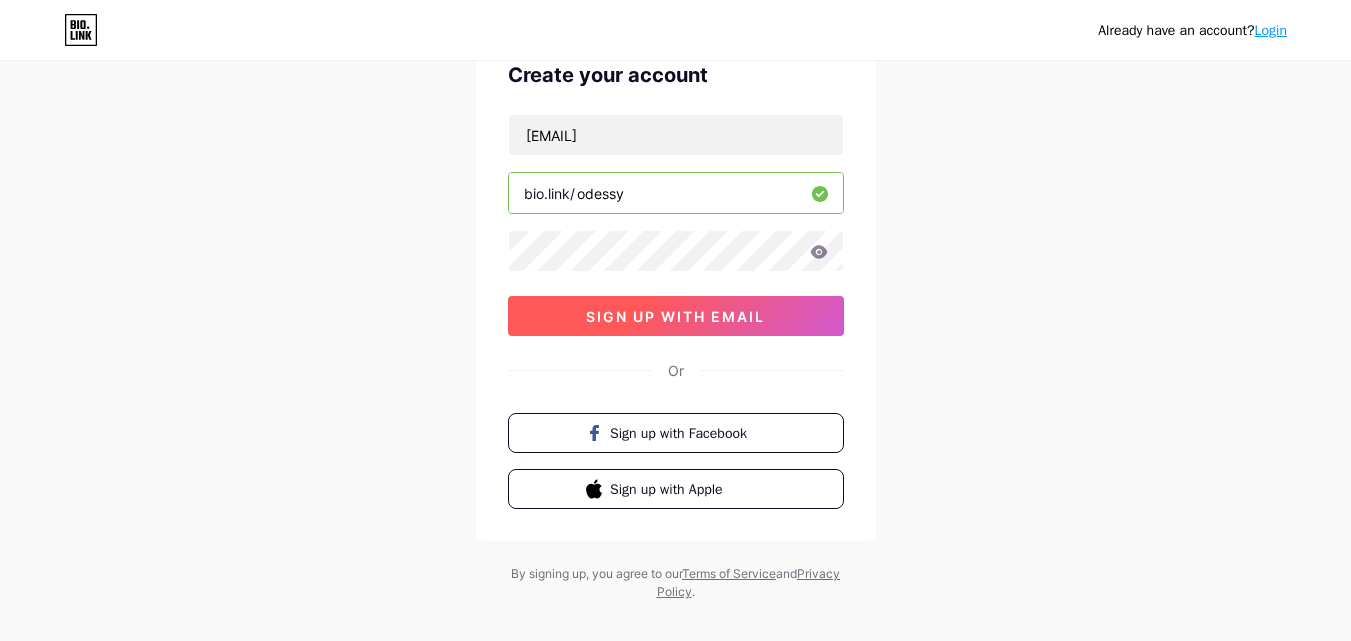 click on "sign up with email" at bounding box center [675, 316] 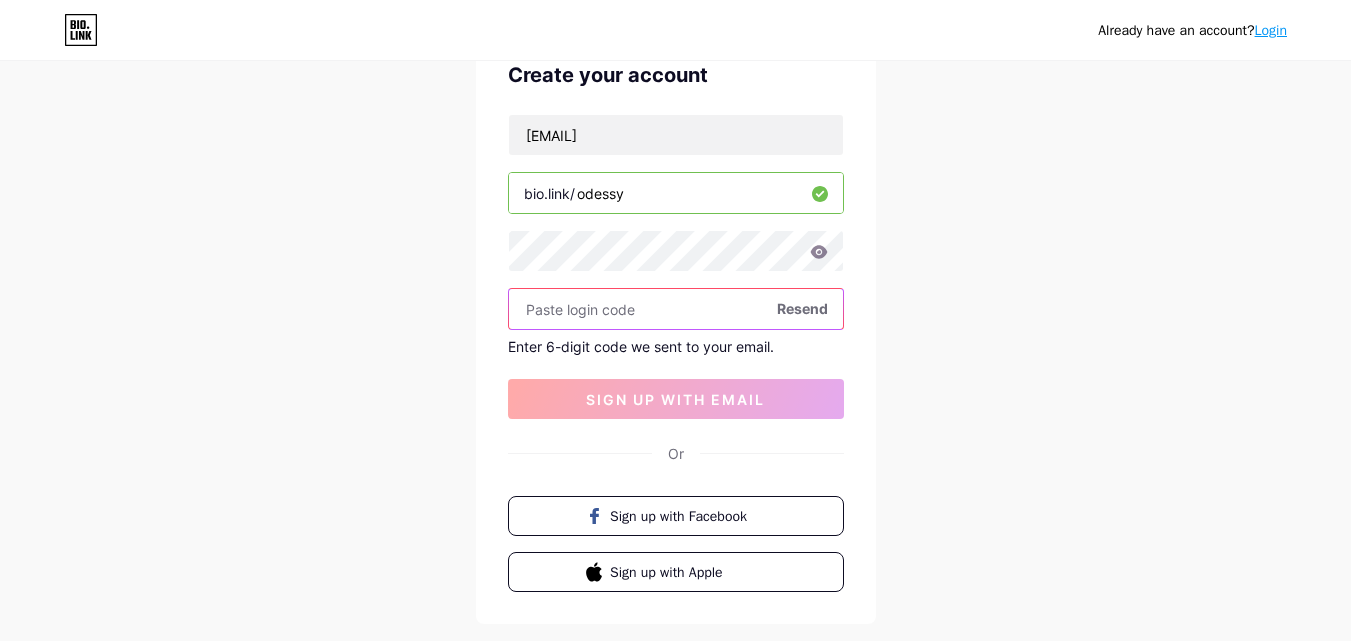 click at bounding box center [676, 309] 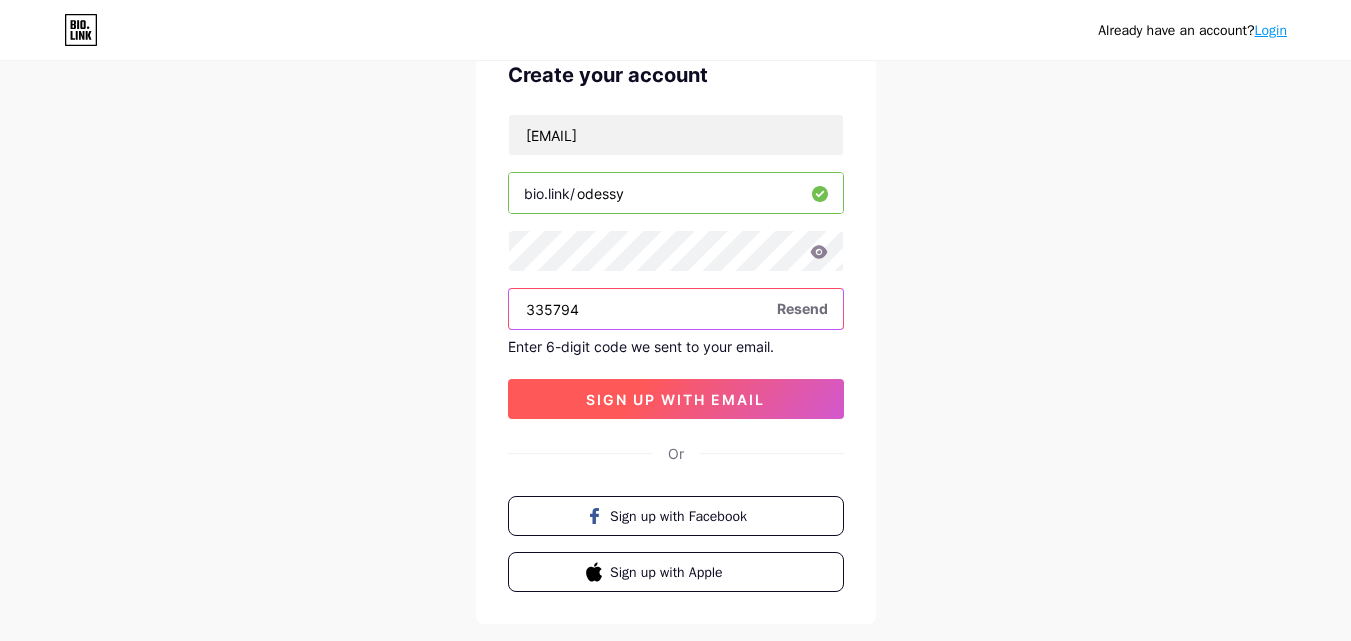 type on "335794" 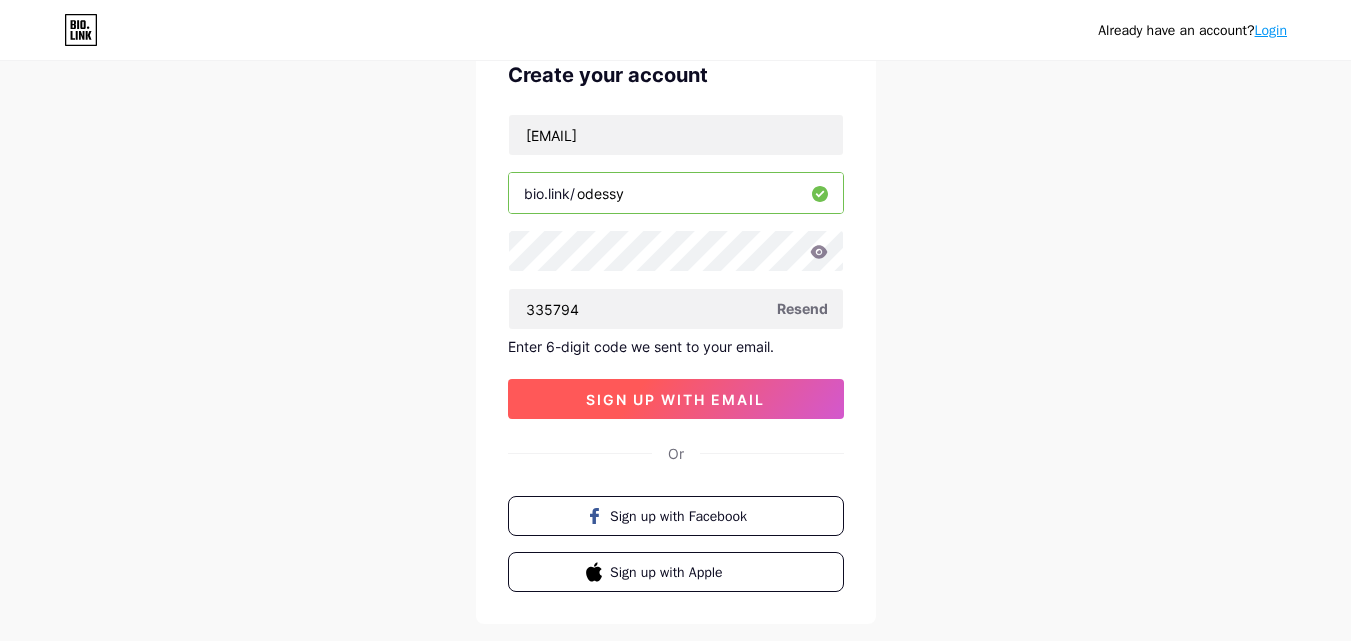 click on "sign up with email" at bounding box center [675, 399] 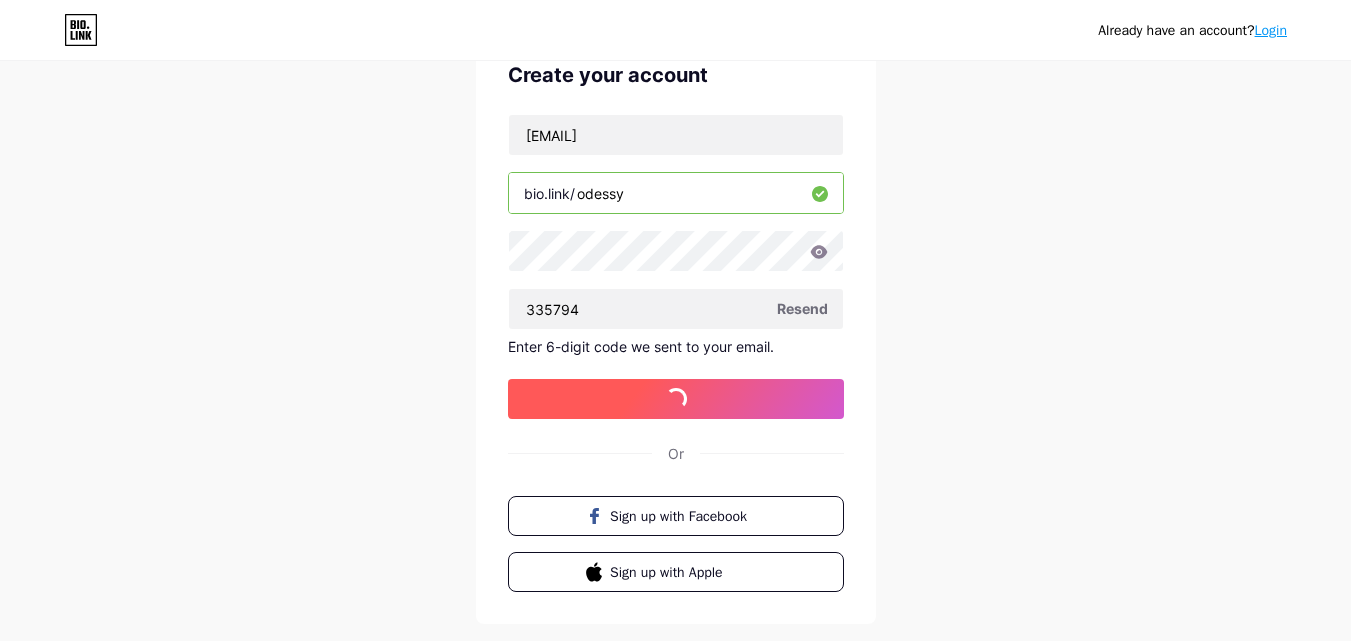 scroll, scrollTop: 0, scrollLeft: 0, axis: both 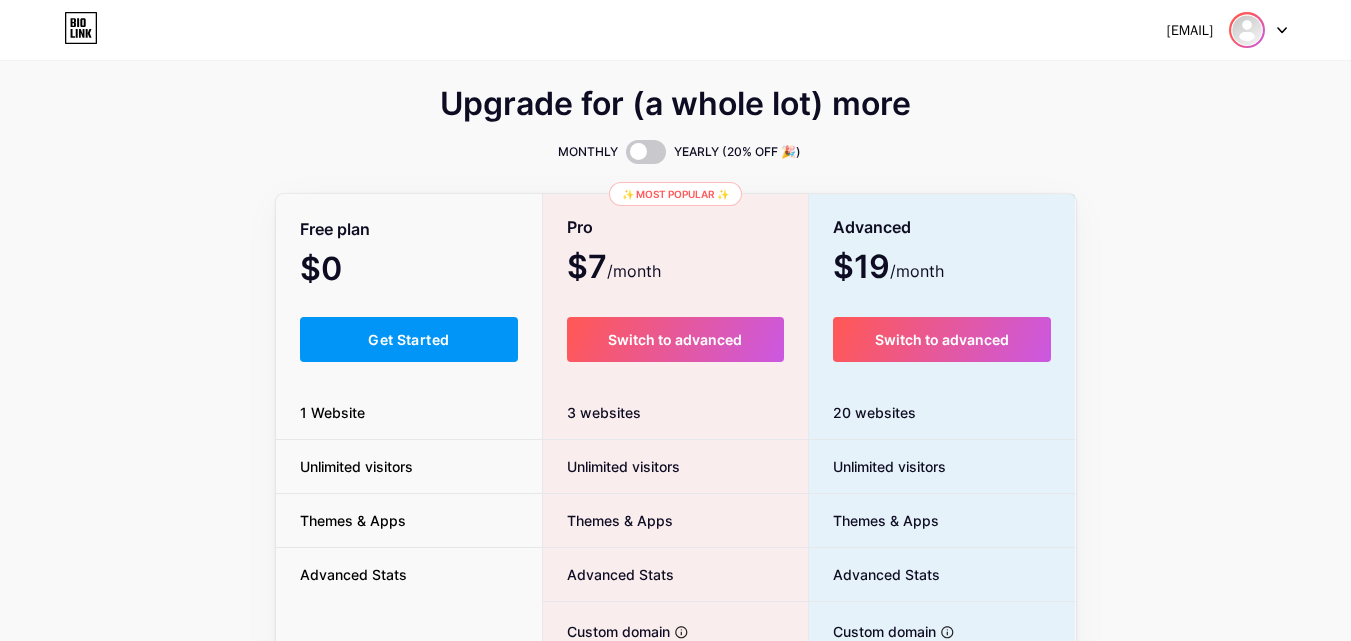 click at bounding box center (1247, 30) 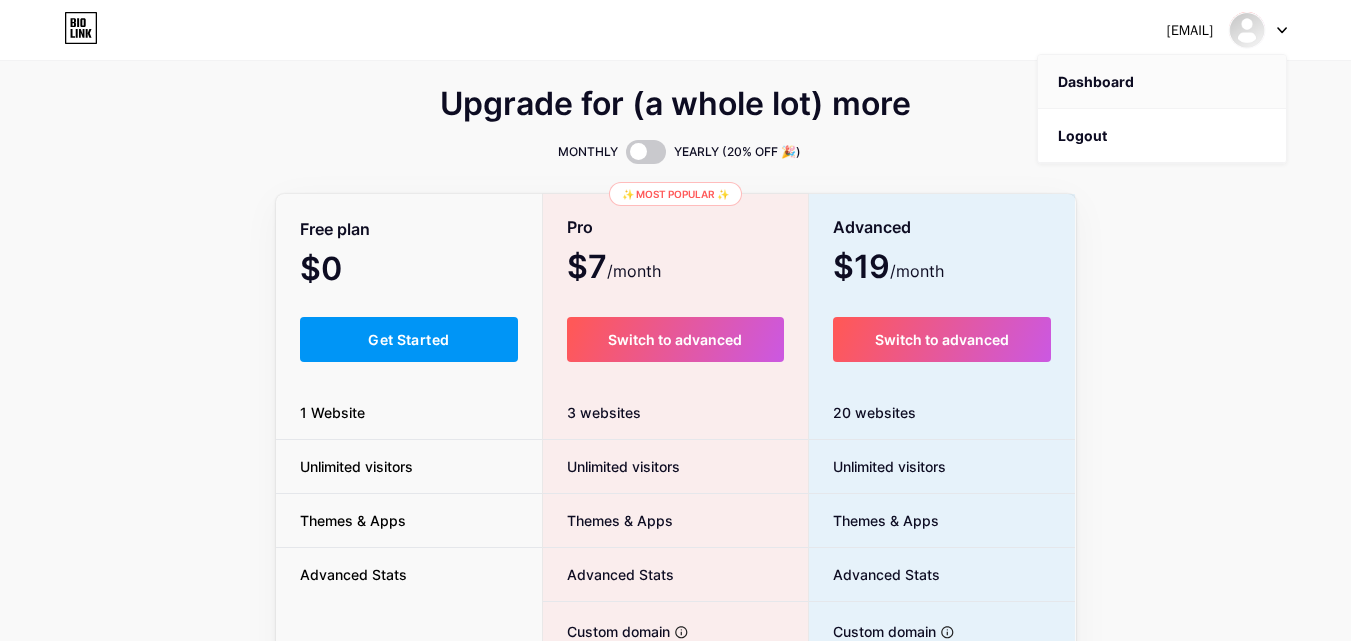 click on "Dashboard" at bounding box center (1162, 82) 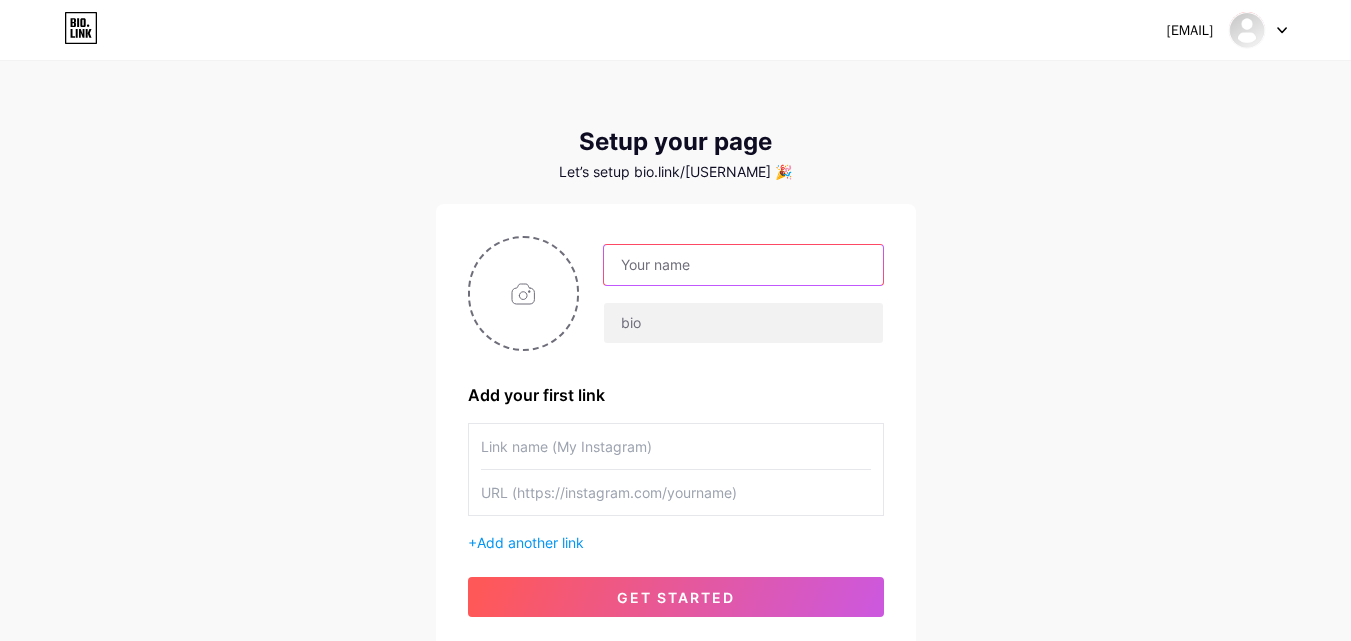 click at bounding box center (743, 265) 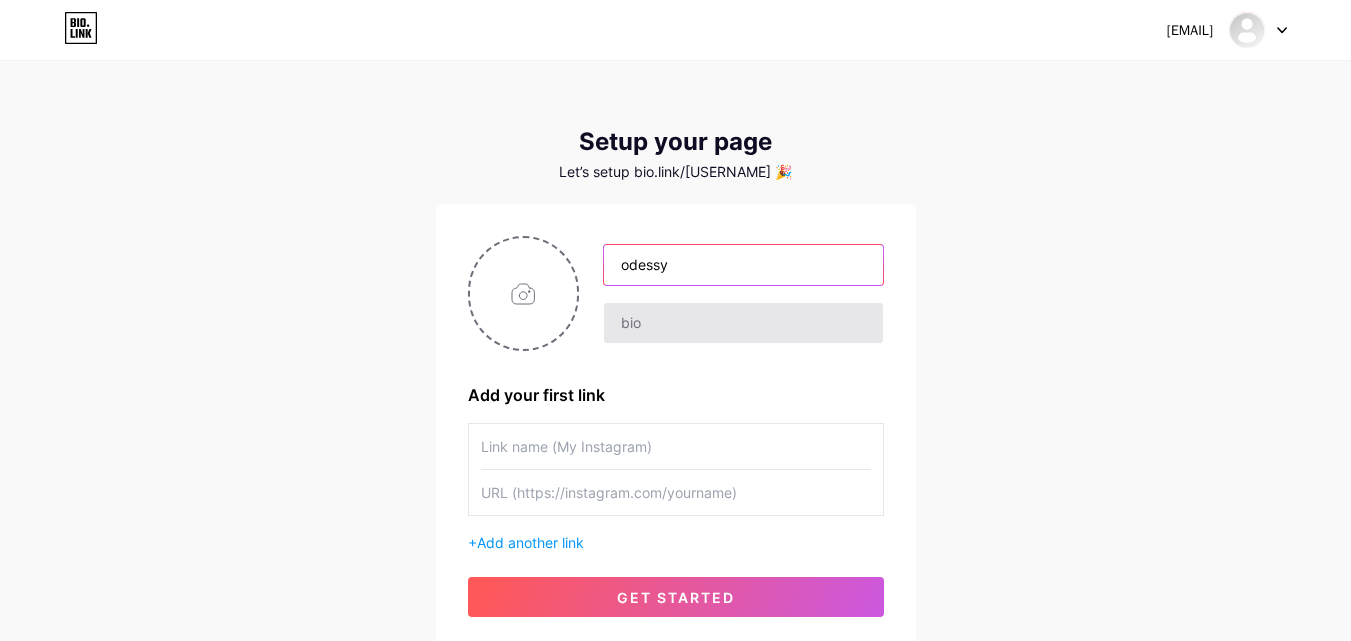 type on "odessy" 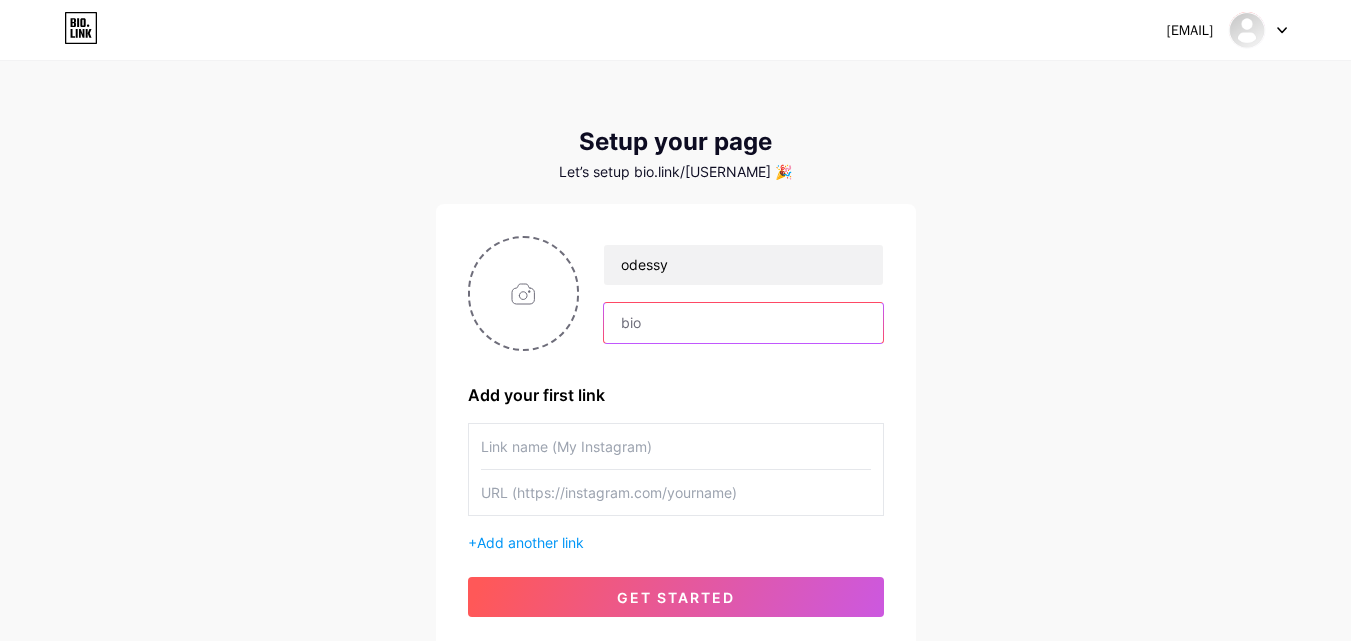click at bounding box center (743, 323) 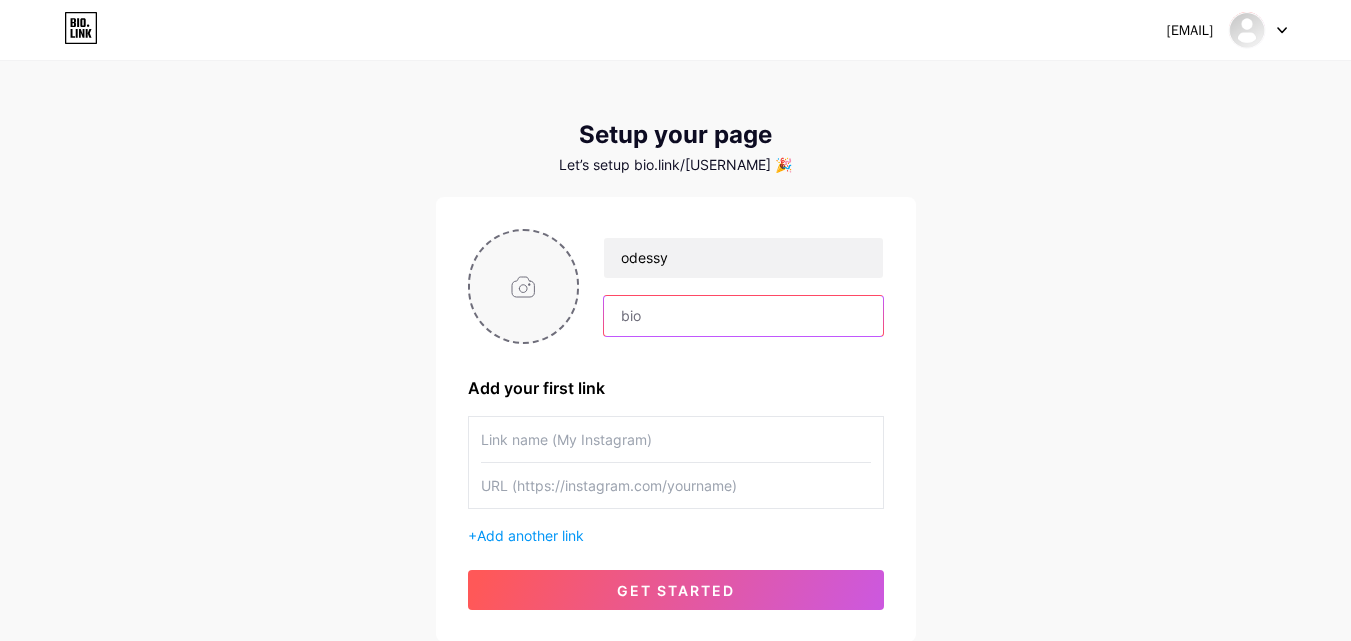 scroll, scrollTop: 0, scrollLeft: 0, axis: both 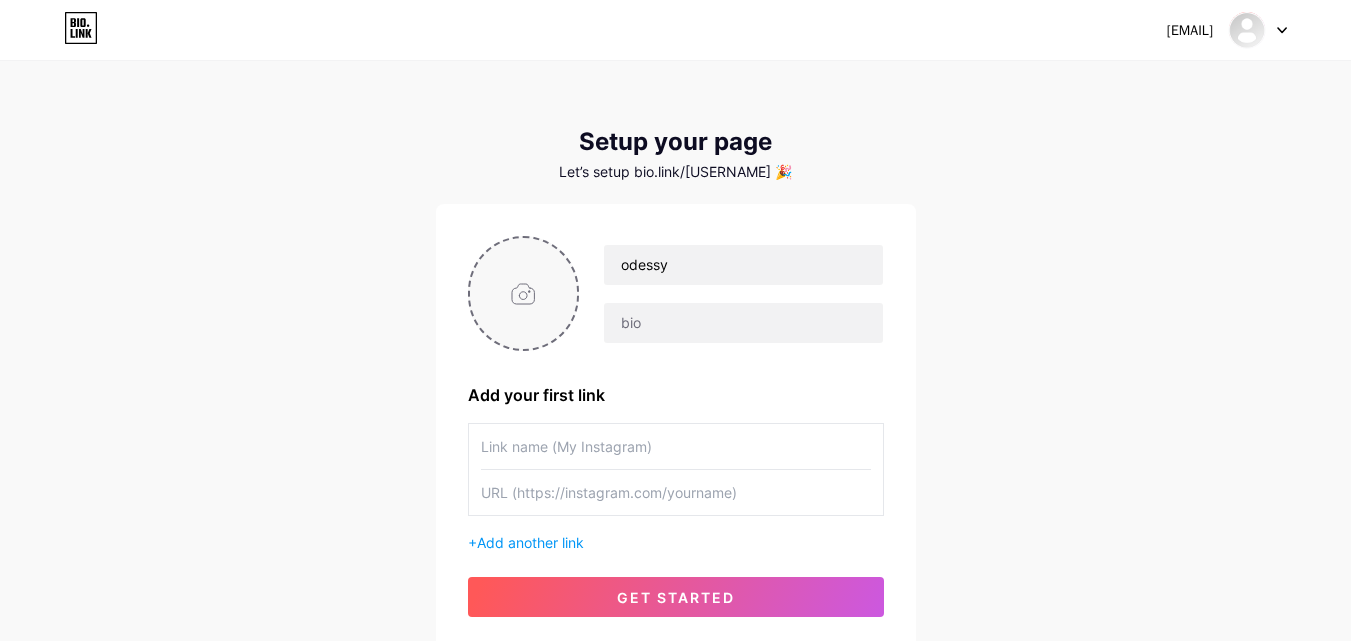 click at bounding box center [524, 293] 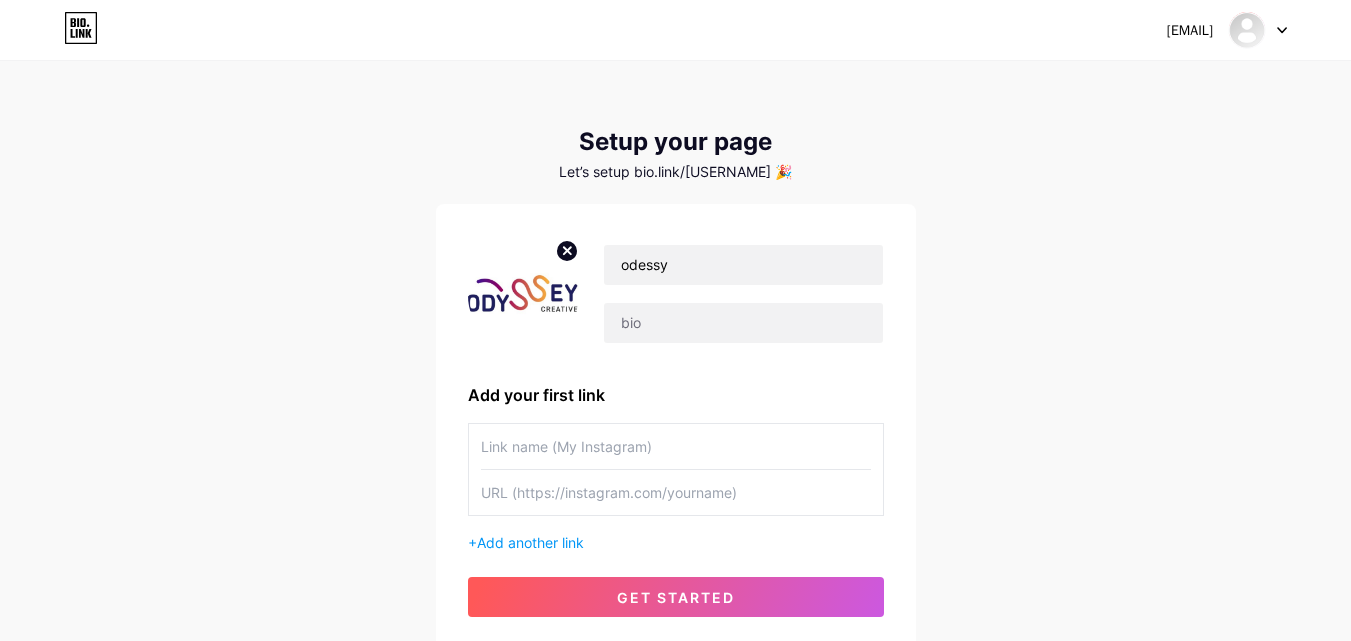 click 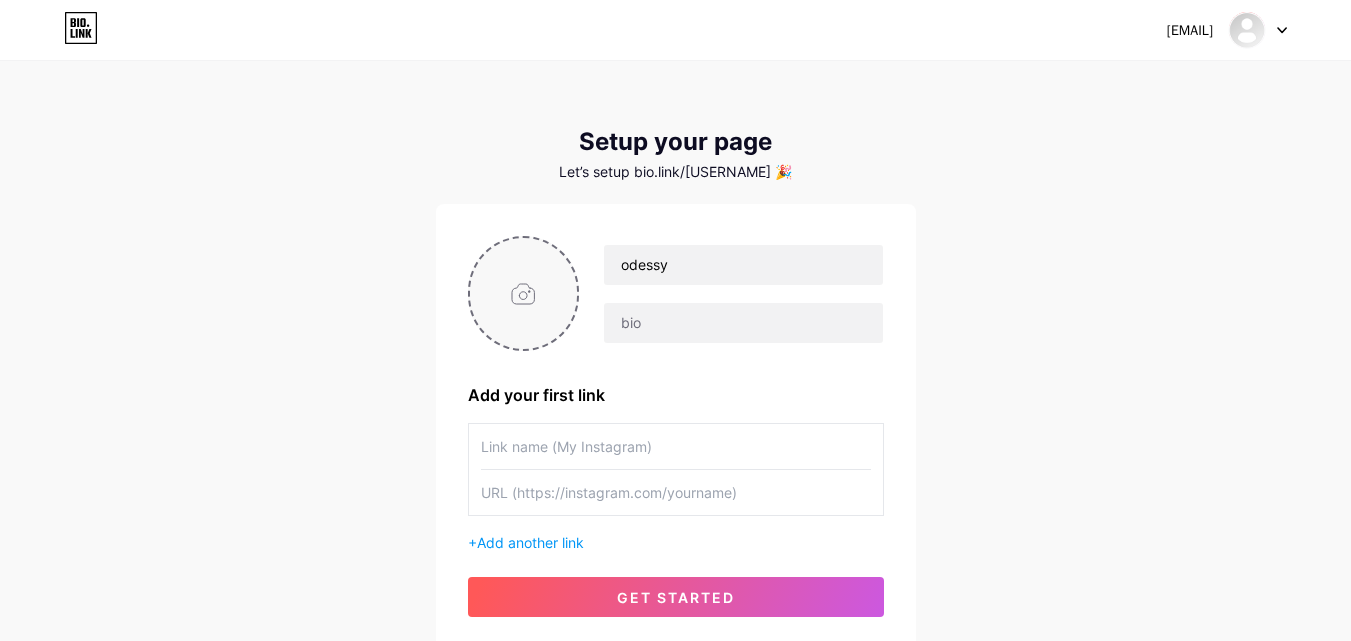 click at bounding box center (524, 293) 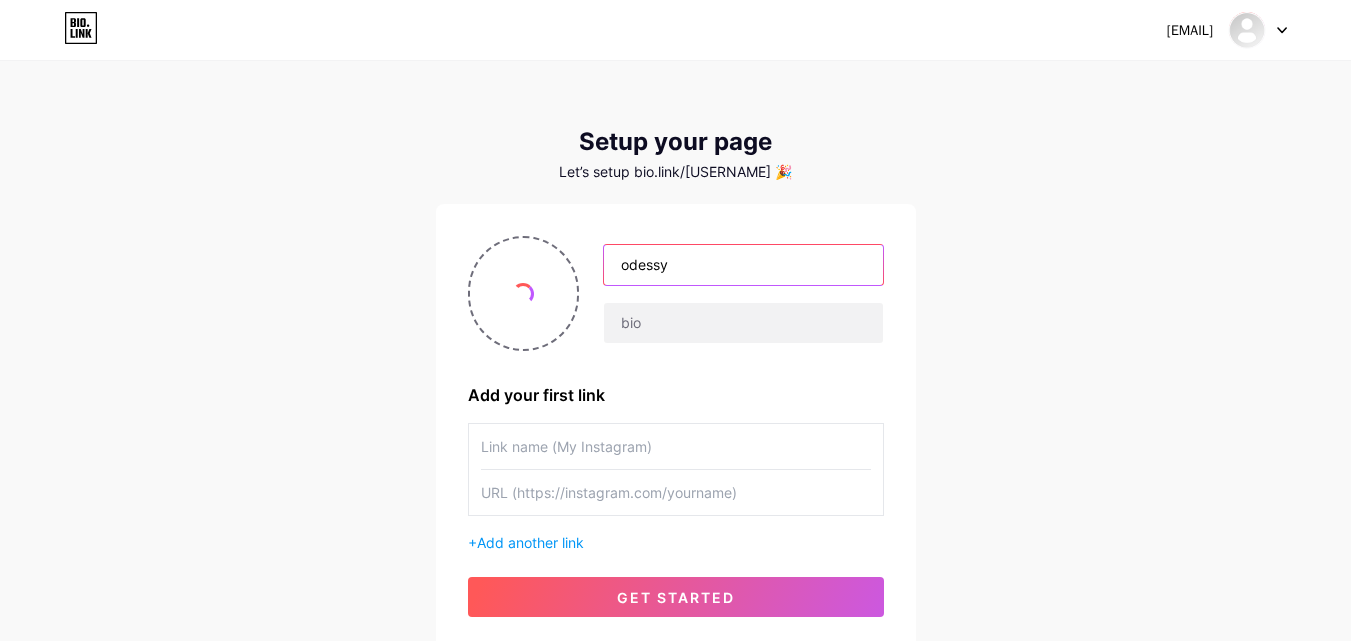 click on "odessy" at bounding box center (743, 265) 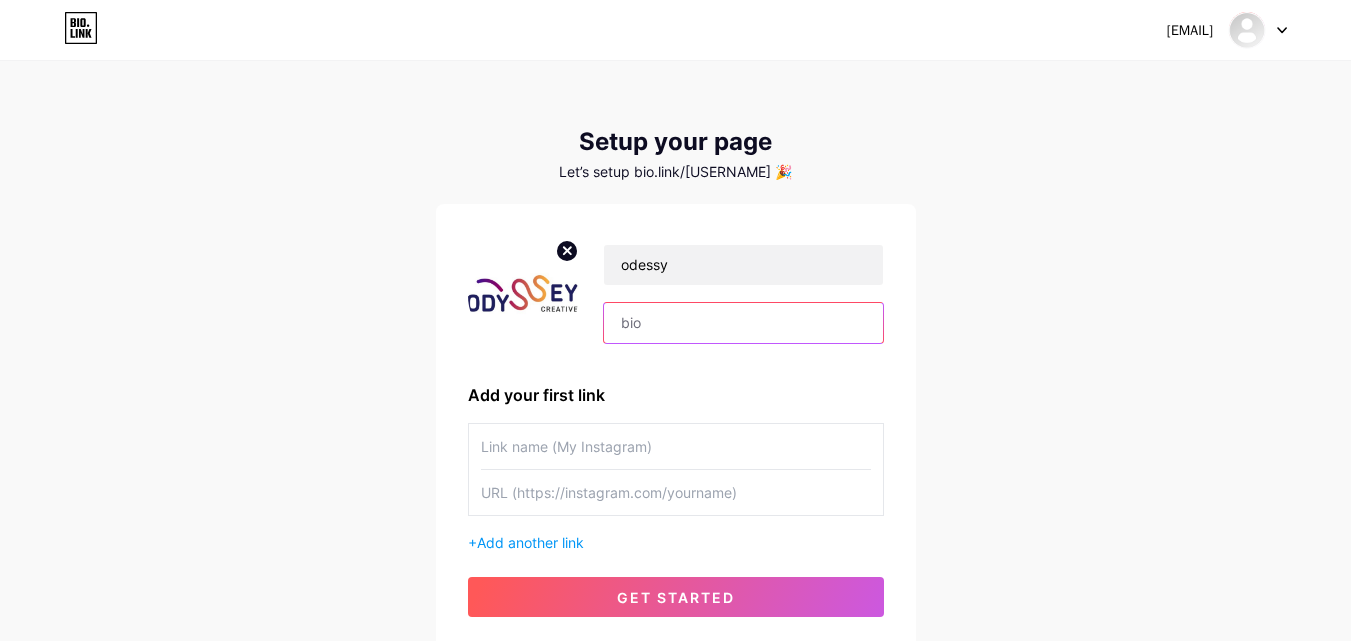 click at bounding box center [743, 323] 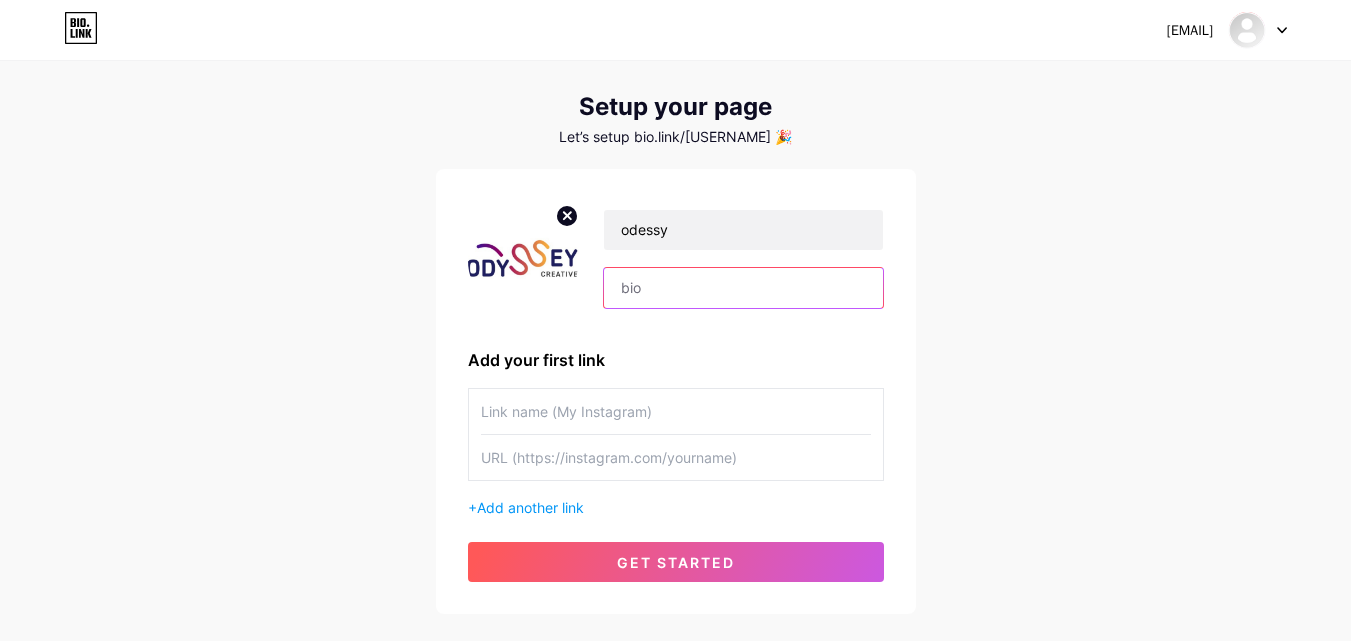 scroll, scrollTop: 0, scrollLeft: 0, axis: both 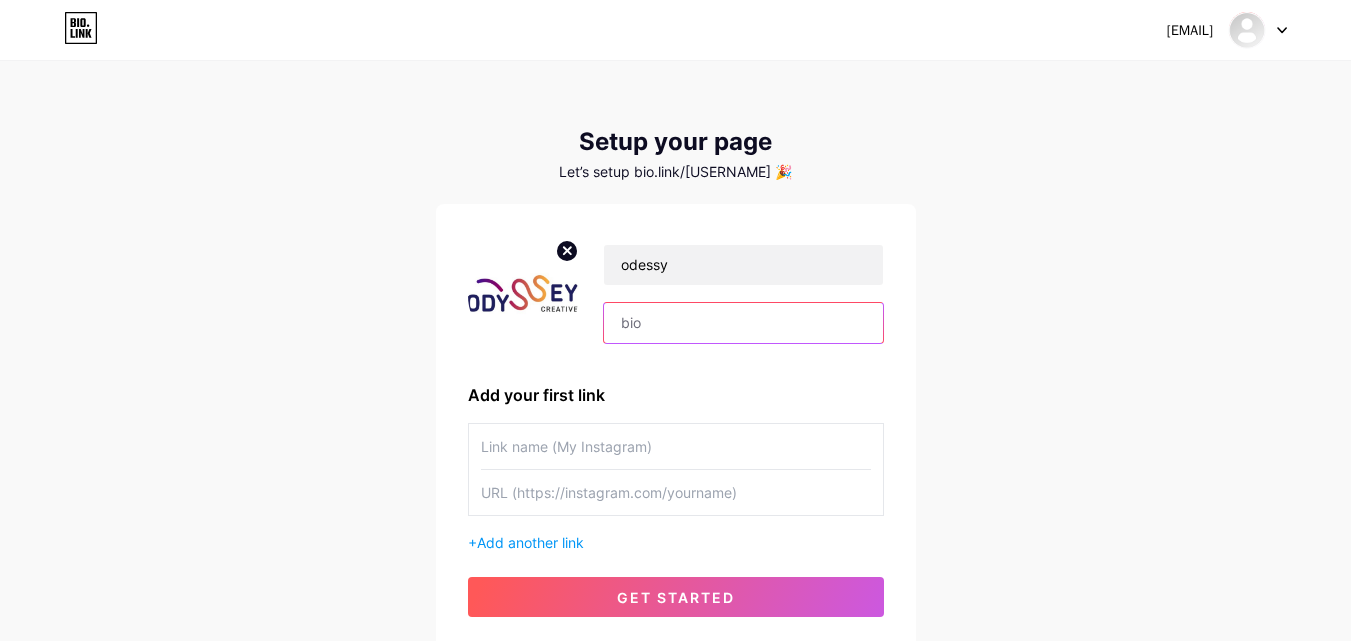 click at bounding box center [743, 323] 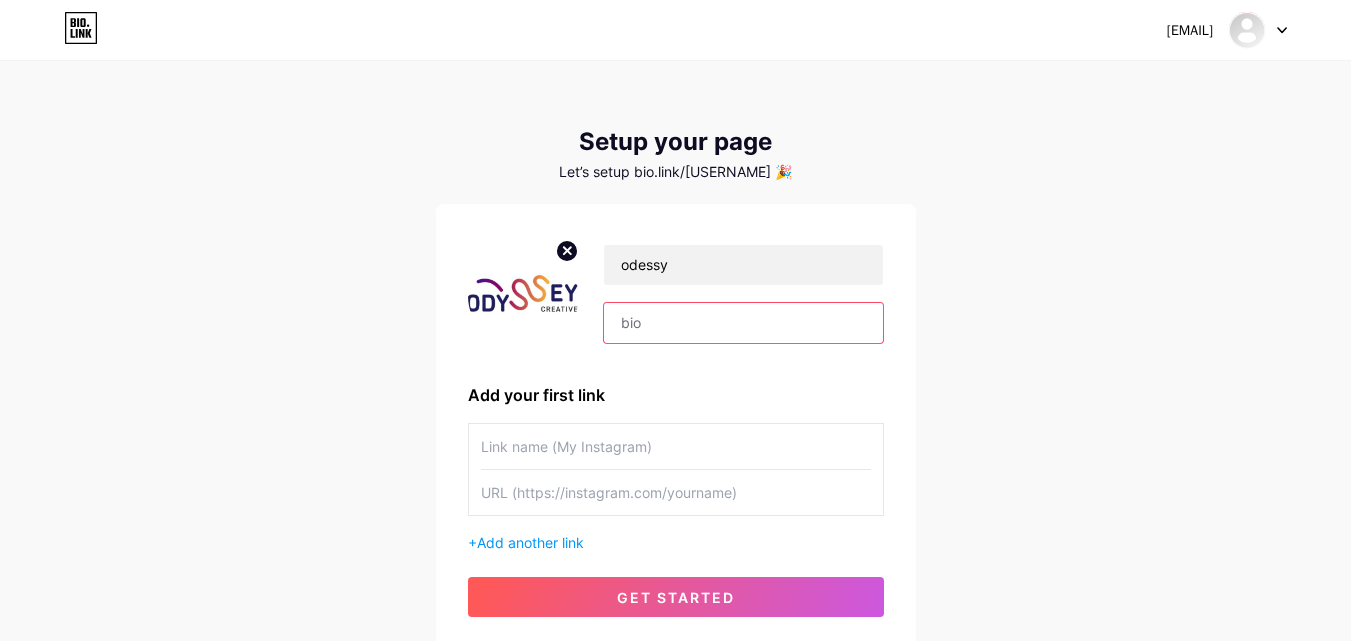 paste on "[COMPANY] is an Australian branding and design studio specializing in purpose-driven visual identity, strategy, motion graphics, and web design. Focused on serving the Muslim community and impact-led organizations, they create meaningful, culturally aware brand experiences that inspire trust, connection, and clarity." 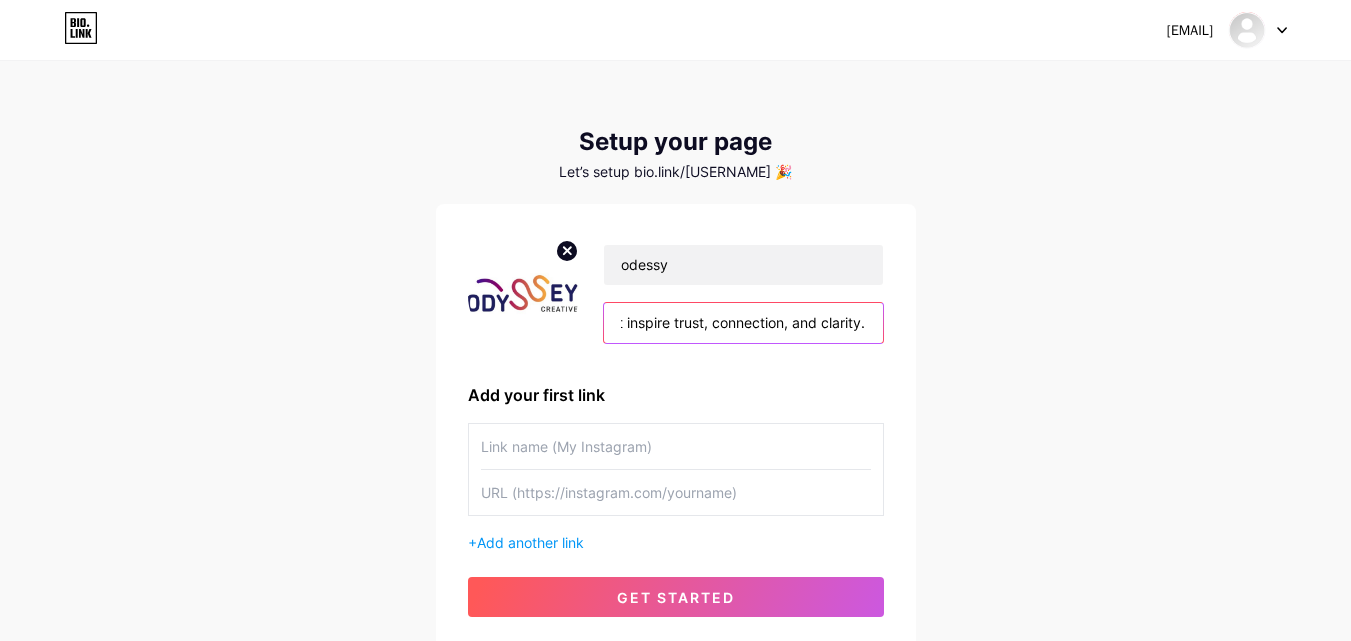 scroll, scrollTop: 0, scrollLeft: 1908, axis: horizontal 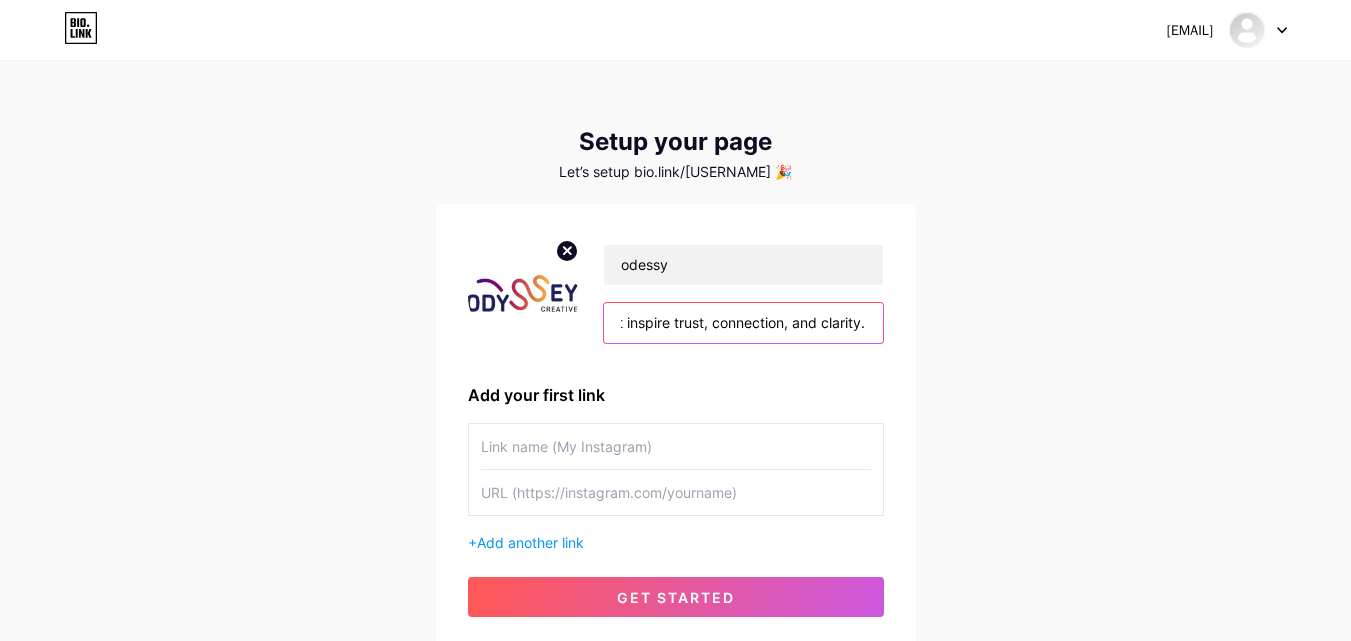 drag, startPoint x: 664, startPoint y: 320, endPoint x: 699, endPoint y: 321, distance: 35.014282 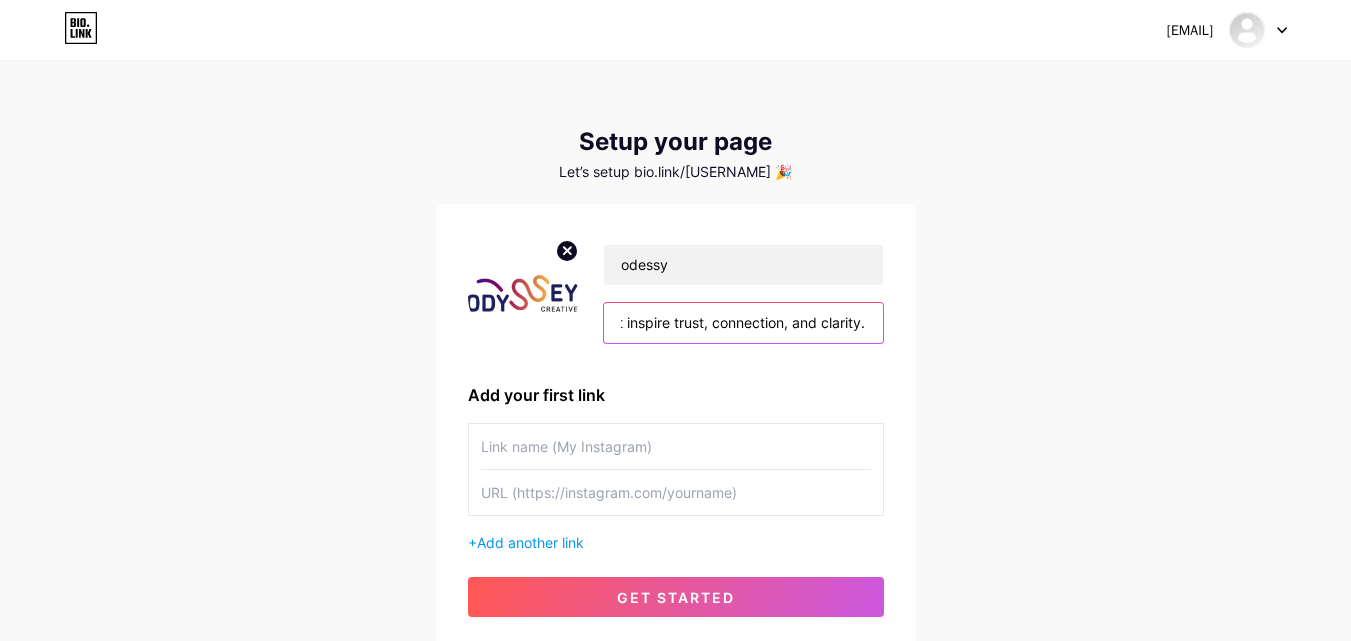 type on "[COMPANY] is an Australian branding and design studio specializing in purpose-driven visual identity, strategy, motion graphics, and web design. Focused on serving the Muslim community and impact-led organizations, they create meaningful, culturally aware brand experiences that inspire trust, connection, and clarity." 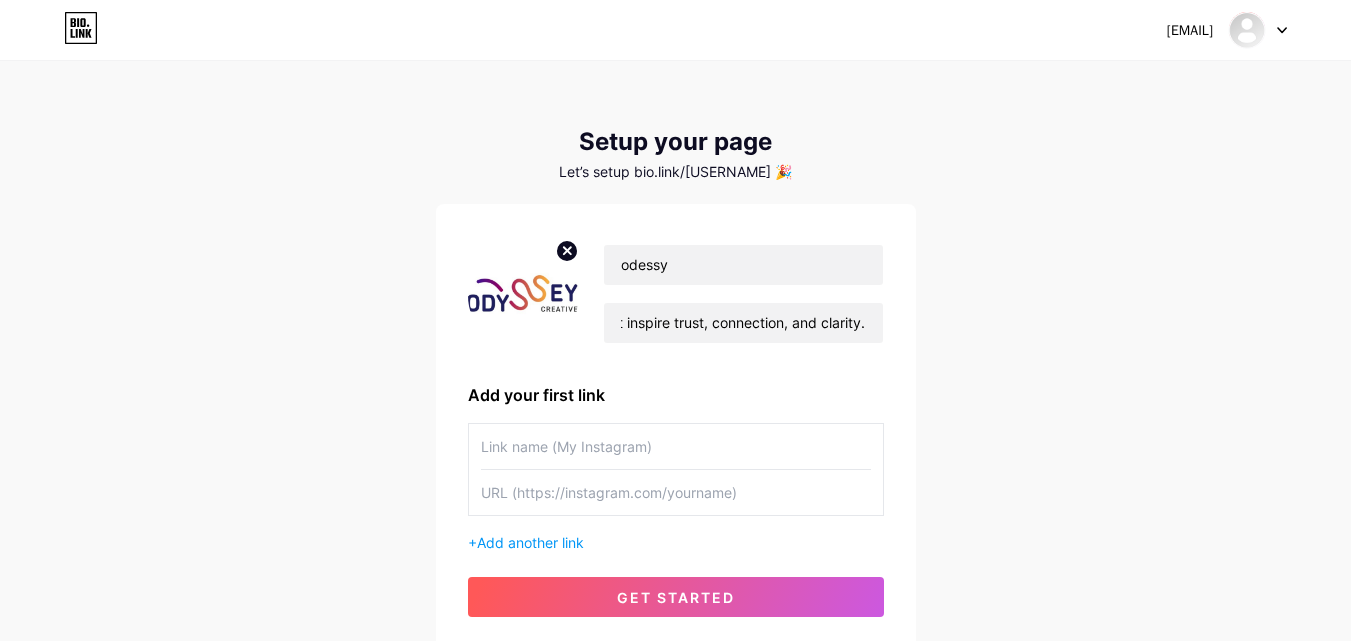 scroll, scrollTop: 0, scrollLeft: 0, axis: both 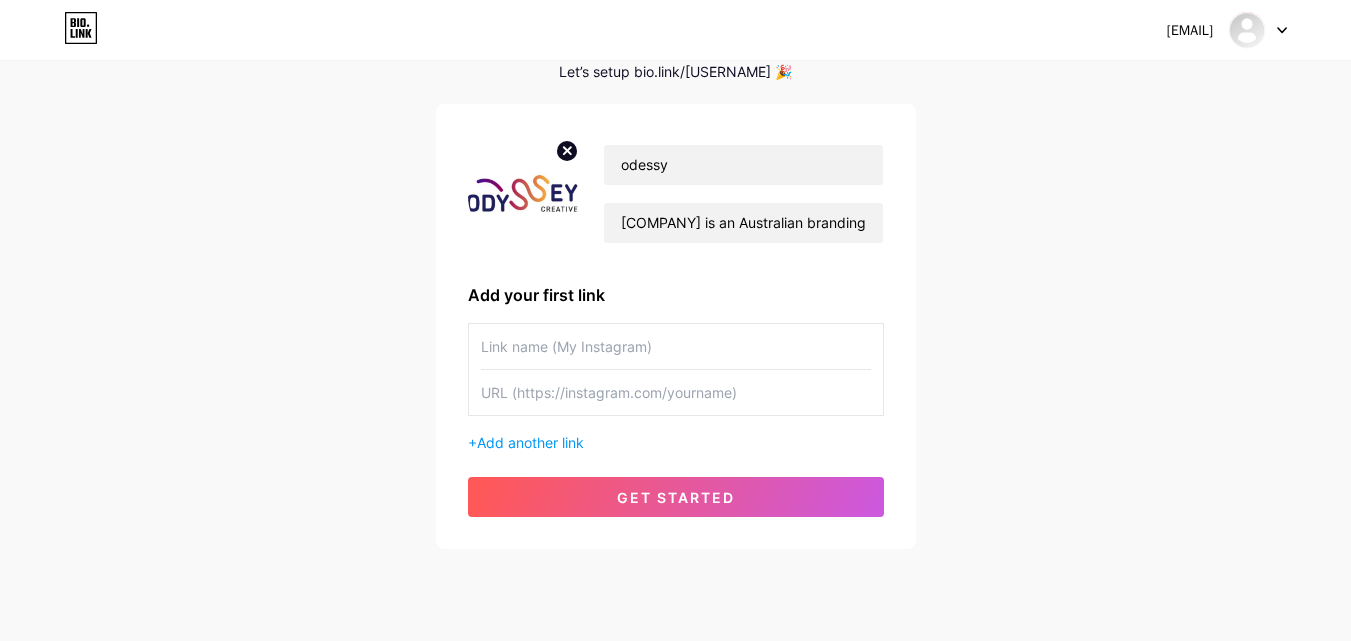 click at bounding box center [676, 346] 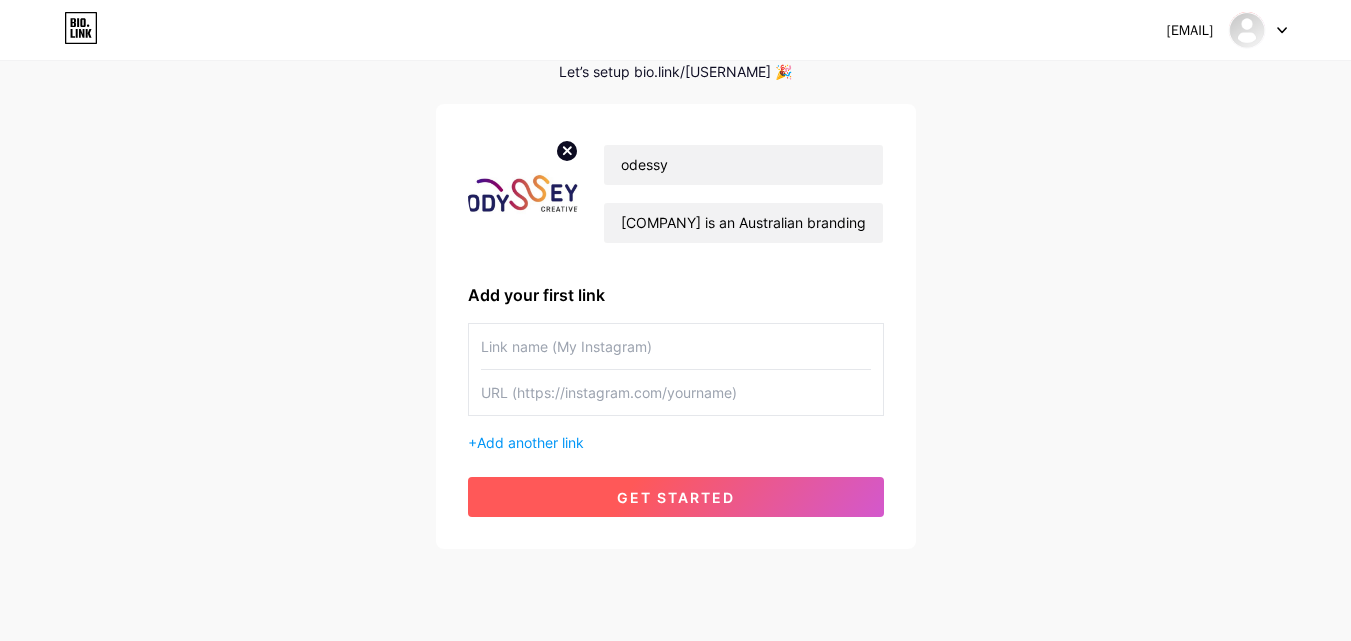 click on "get started" at bounding box center [676, 497] 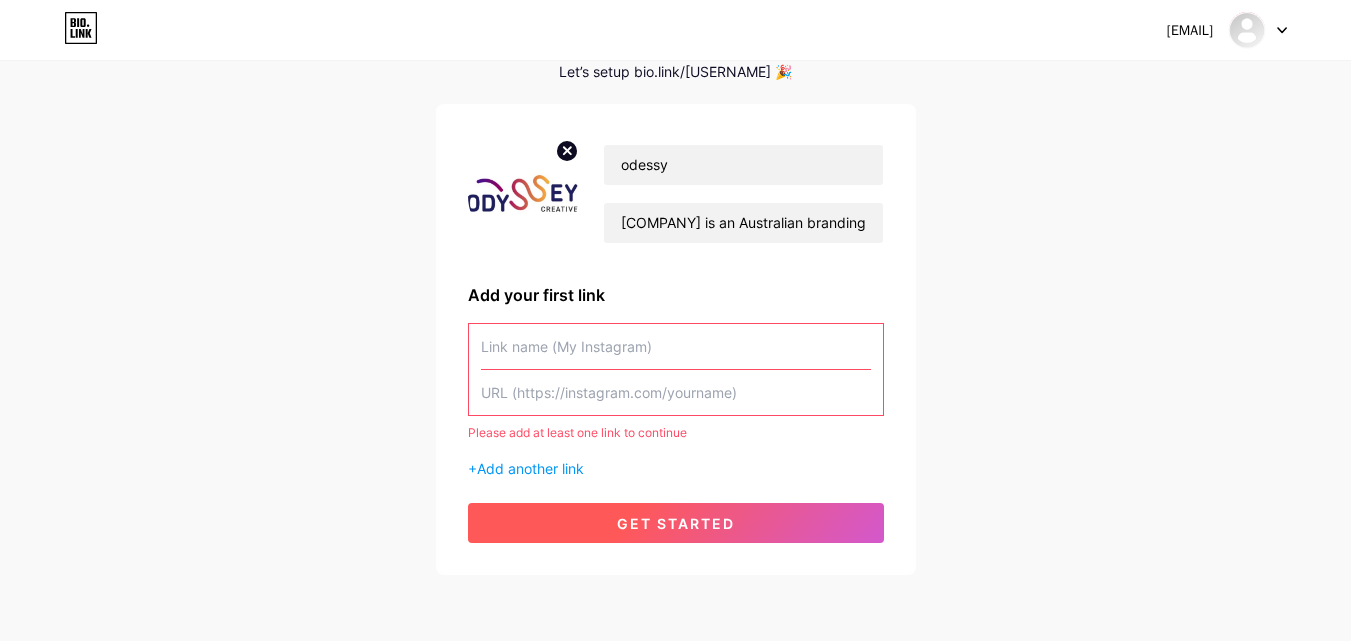 click on "get started" at bounding box center [676, 523] 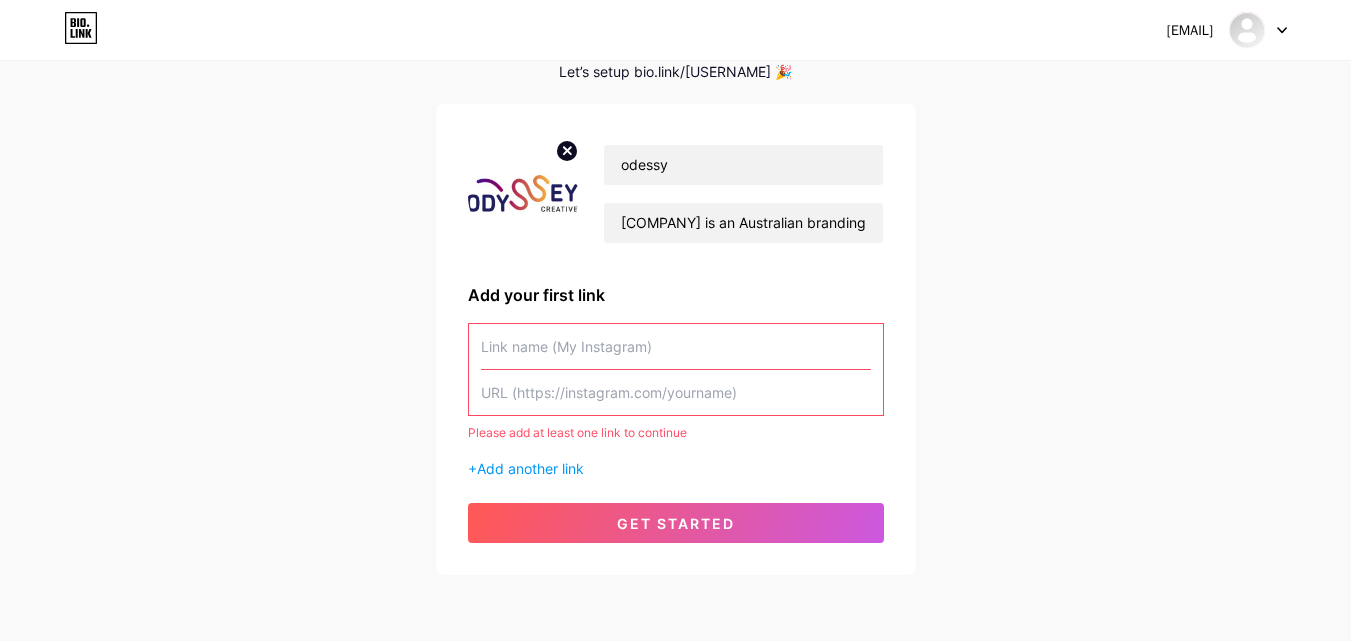 click on "[EMAIL] Dashboard Logout Setup your page Let’s setup bio.link/[USERNAME] 🎉 [USERNAME] [COMPANY] is an Australian branding and design studio specializing in purpose-driven visual identity, strategy, motion graphics, and web design. Focused on serving the Muslim community and impact-led organizations, they create meaningful, culturally aware brand experiences that inspire trust, connection, and clarity. Add your first link Please add at least one link to continue
+ Add another link get started" at bounding box center [675, 269] 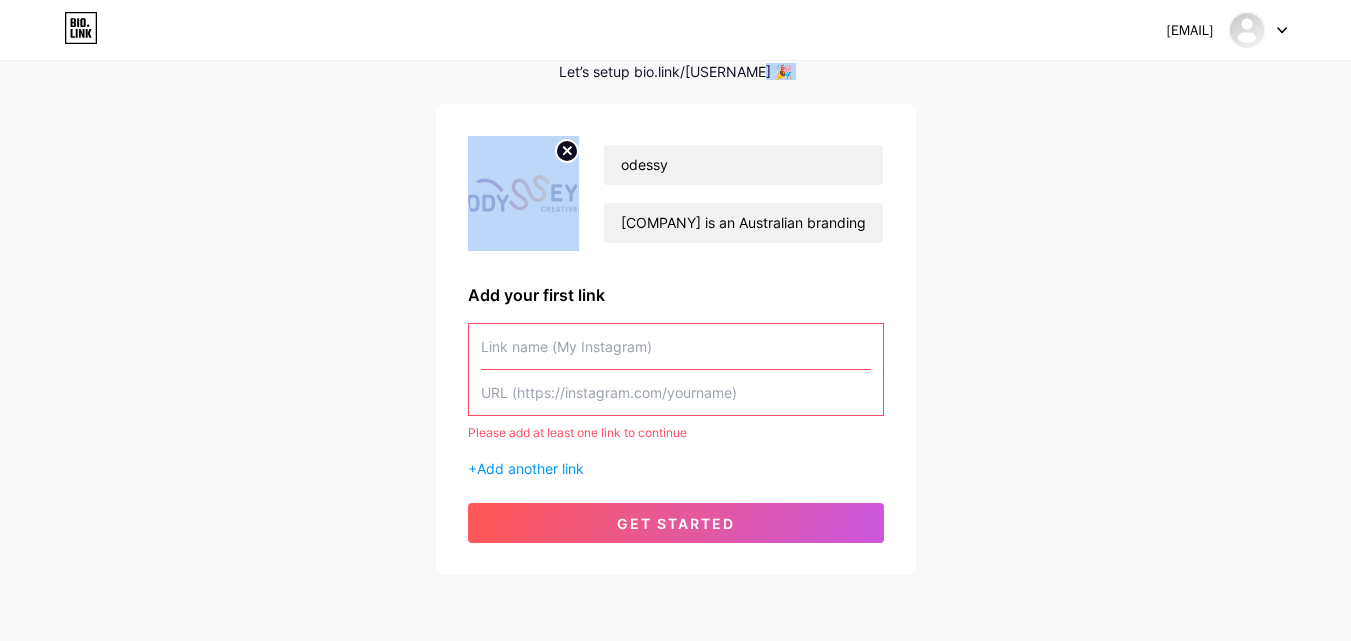 click on "[EMAIL] Dashboard Logout Setup your page Let’s setup bio.link/[USERNAME] 🎉 [USERNAME] [COMPANY] is an Australian branding and design studio specializing in purpose-driven visual identity, strategy, motion graphics, and web design. Focused on serving the Muslim community and impact-led organizations, they create meaningful, culturally aware brand experiences that inspire trust, connection, and clarity. Add your first link Please add at least one link to continue
+ Add another link get started" at bounding box center [675, 269] 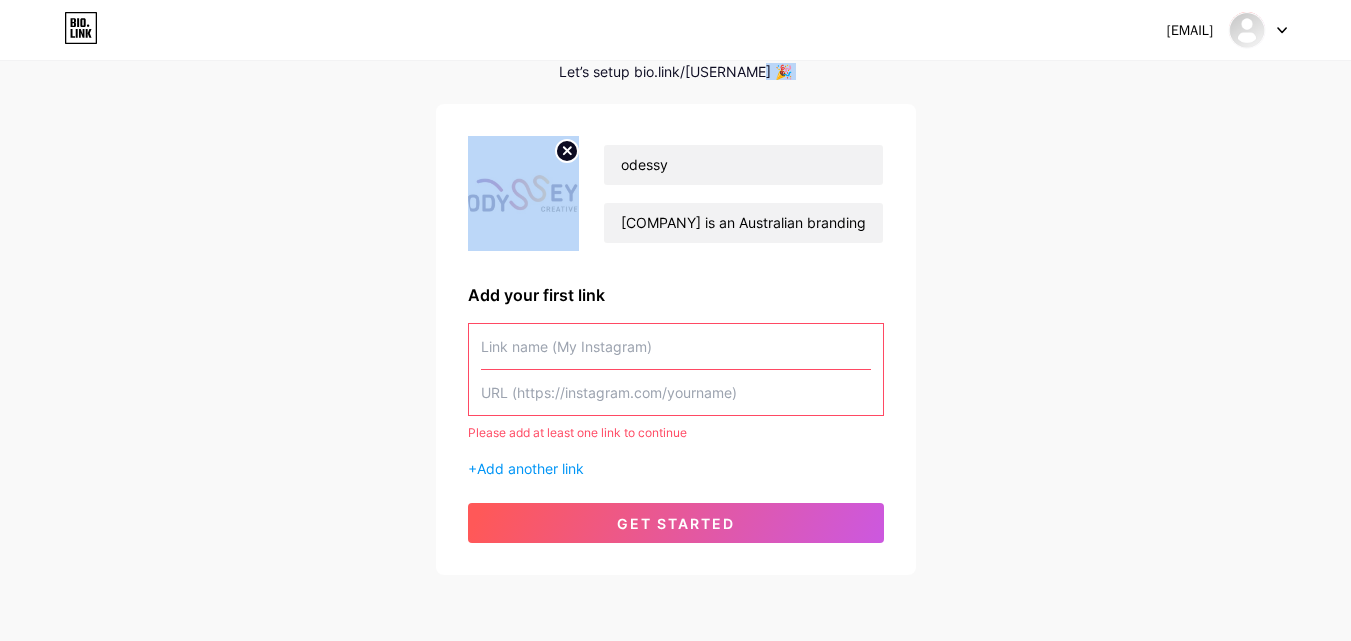 click on "[EMAIL] Dashboard Logout Setup your page Let’s setup bio.link/[USERNAME] 🎉 [USERNAME] [COMPANY] is an Australian branding and design studio specializing in purpose-driven visual identity, strategy, motion graphics, and web design. Focused on serving the Muslim community and impact-led organizations, they create meaningful, culturally aware brand experiences that inspire trust, connection, and clarity. Add your first link Please add at least one link to continue
+ Add another link get started" at bounding box center (675, 269) 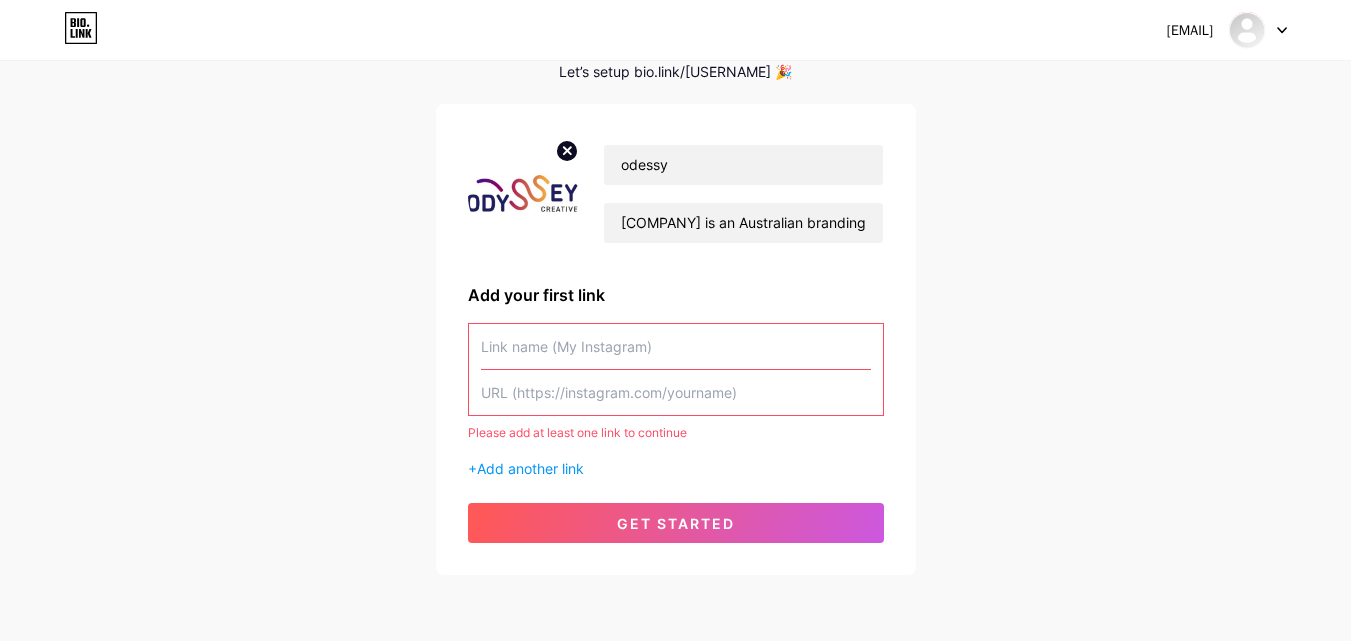 click on "[EMAIL] Dashboard Logout Setup your page Let’s setup bio.link/[USERNAME] 🎉 [USERNAME] [COMPANY] is an Australian branding and design studio specializing in purpose-driven visual identity, strategy, motion graphics, and web design. Focused on serving the Muslim community and impact-led organizations, they create meaningful, culturally aware brand experiences that inspire trust, connection, and clarity. Add your first link Please add at least one link to continue
+ Add another link get started" at bounding box center (675, 269) 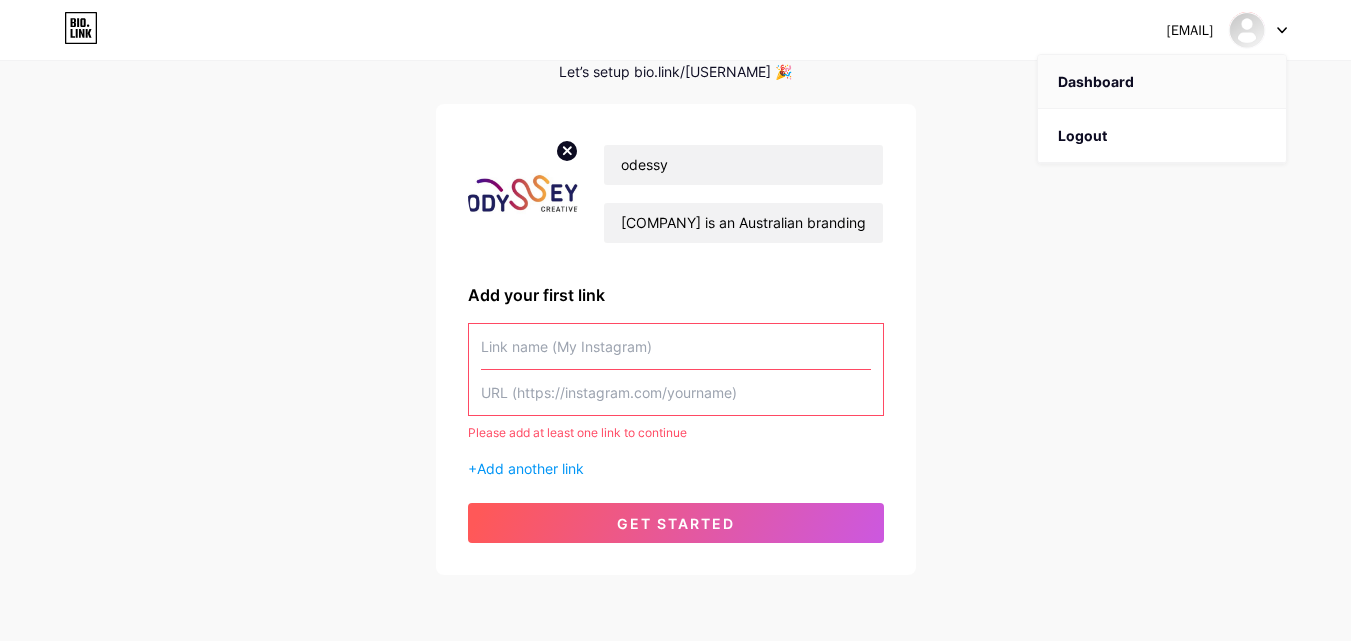 click on "Dashboard" at bounding box center (1162, 82) 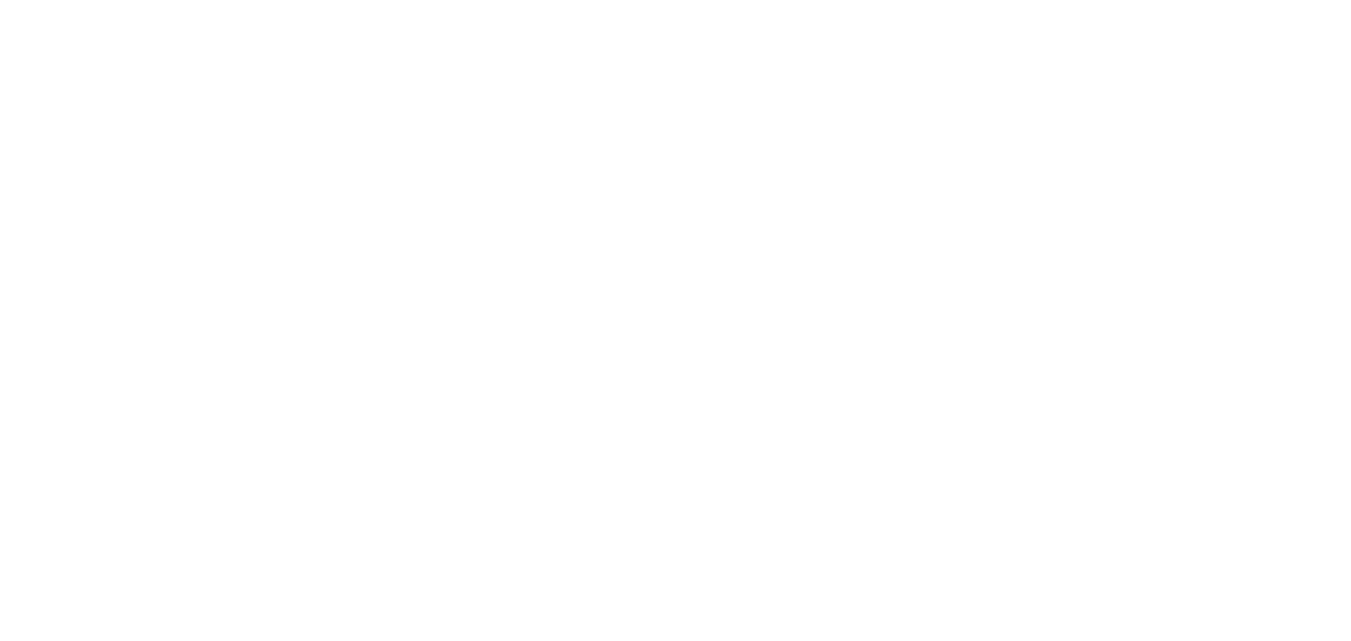 scroll, scrollTop: 0, scrollLeft: 0, axis: both 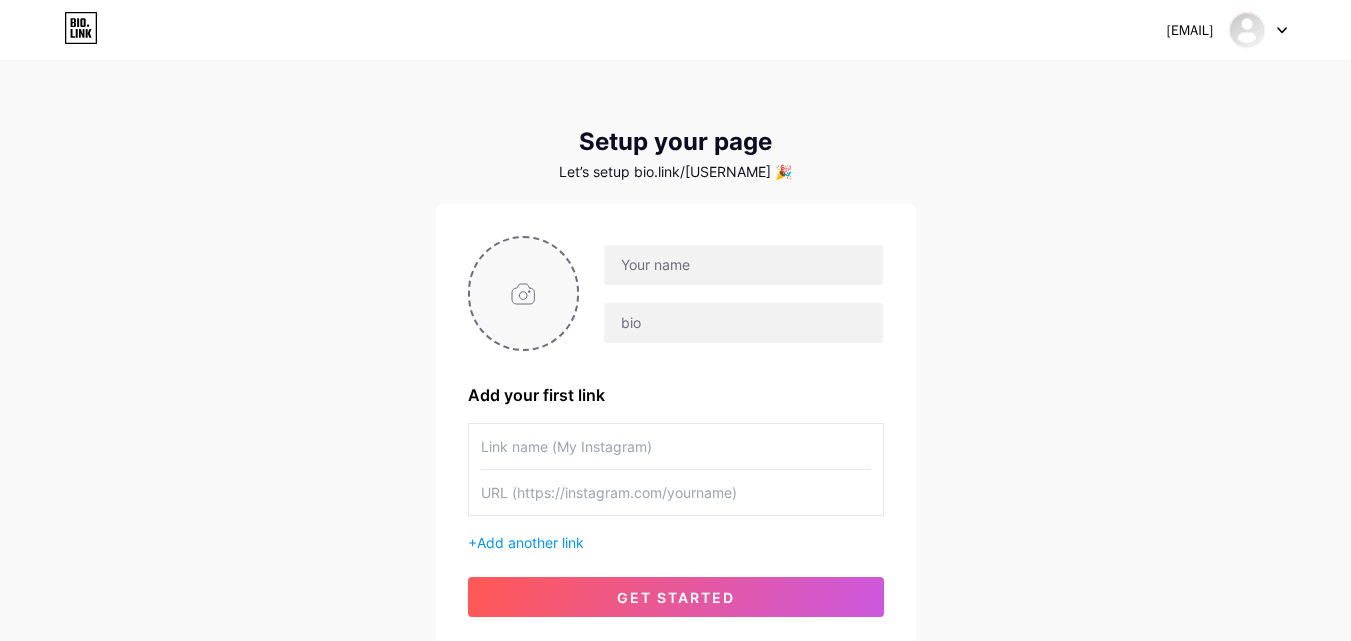 click at bounding box center [524, 293] 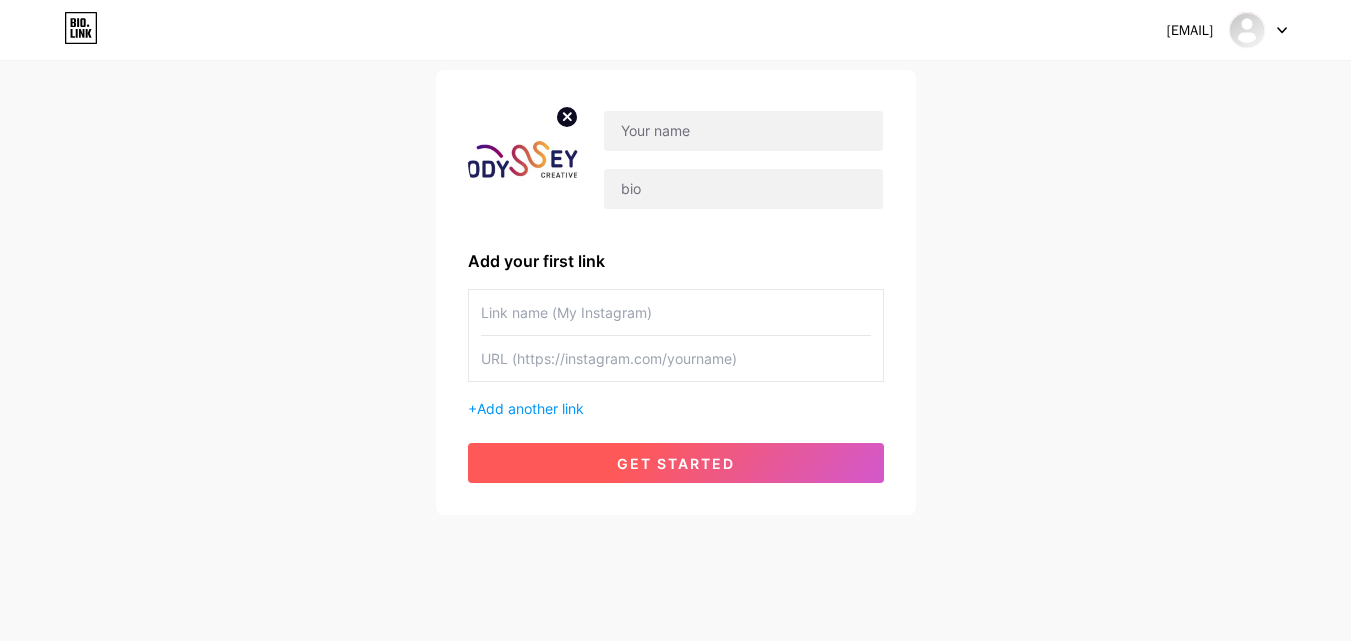 scroll, scrollTop: 152, scrollLeft: 0, axis: vertical 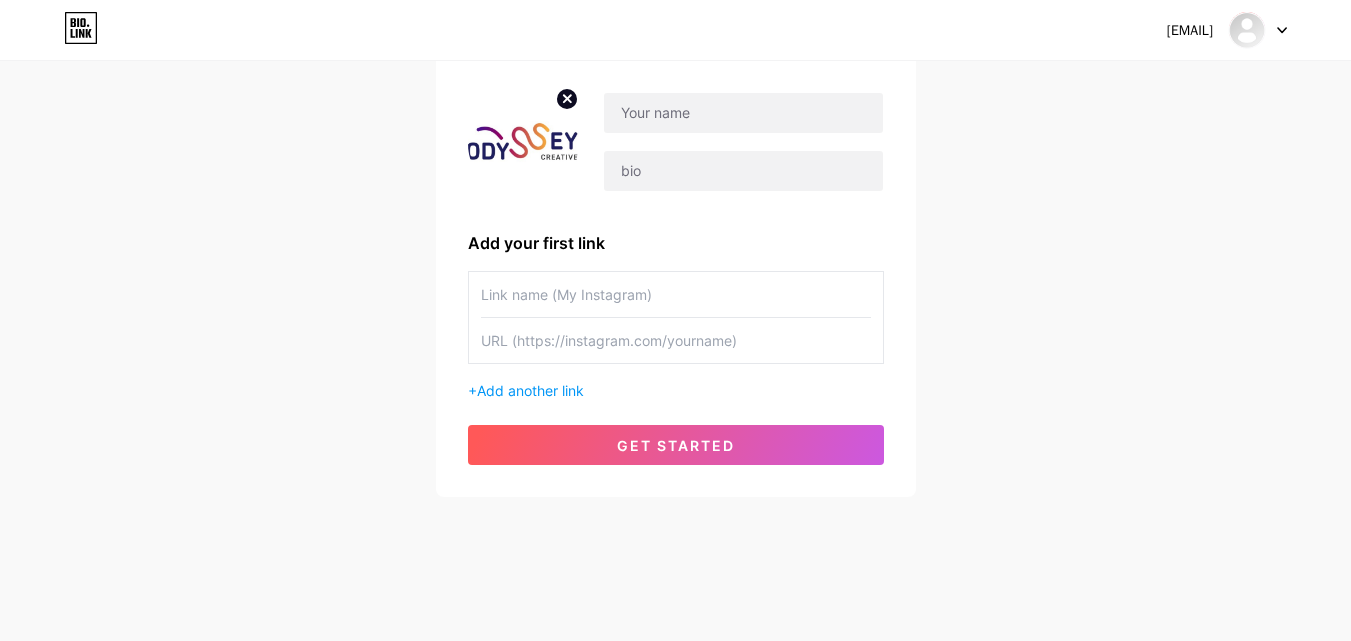click on "+  Add another link" at bounding box center [676, 390] 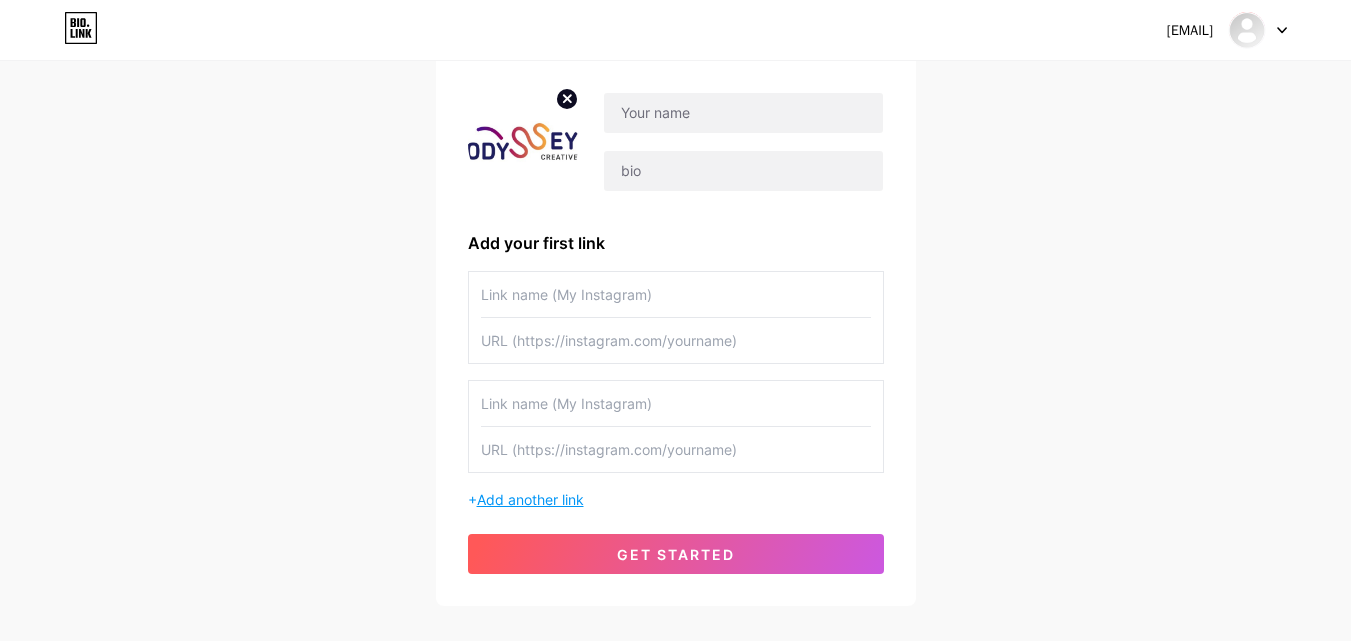 click on "Add another link" at bounding box center [530, 499] 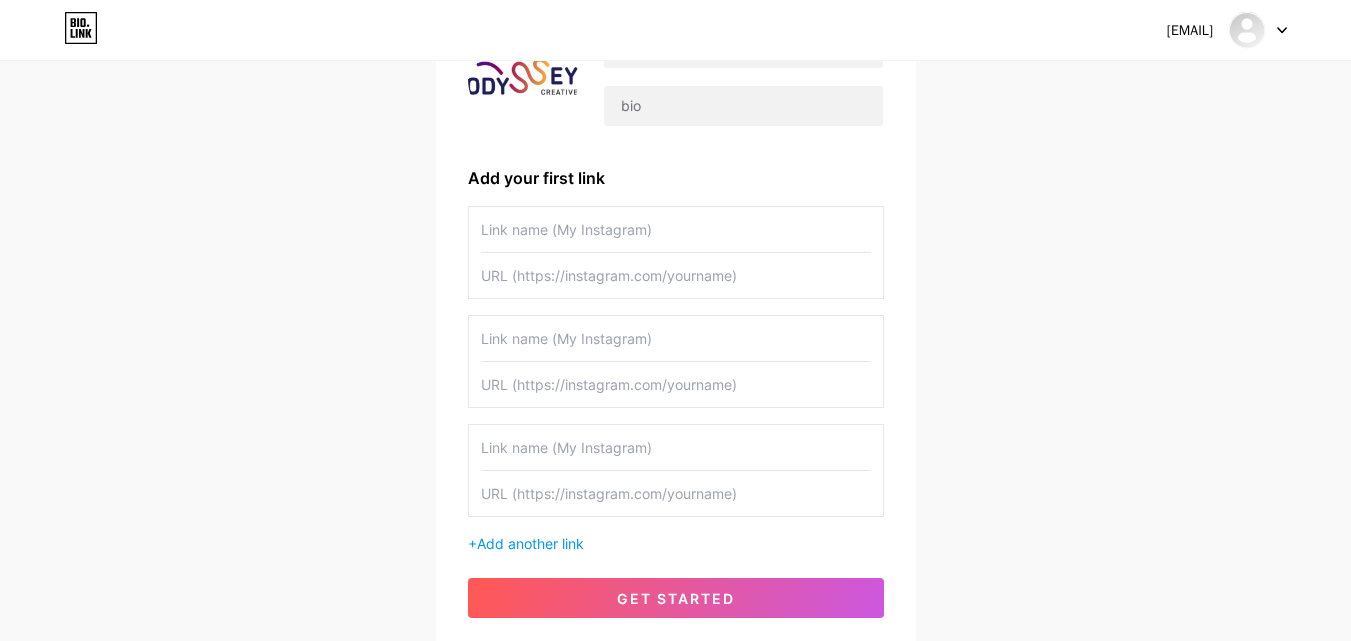 scroll, scrollTop: 252, scrollLeft: 0, axis: vertical 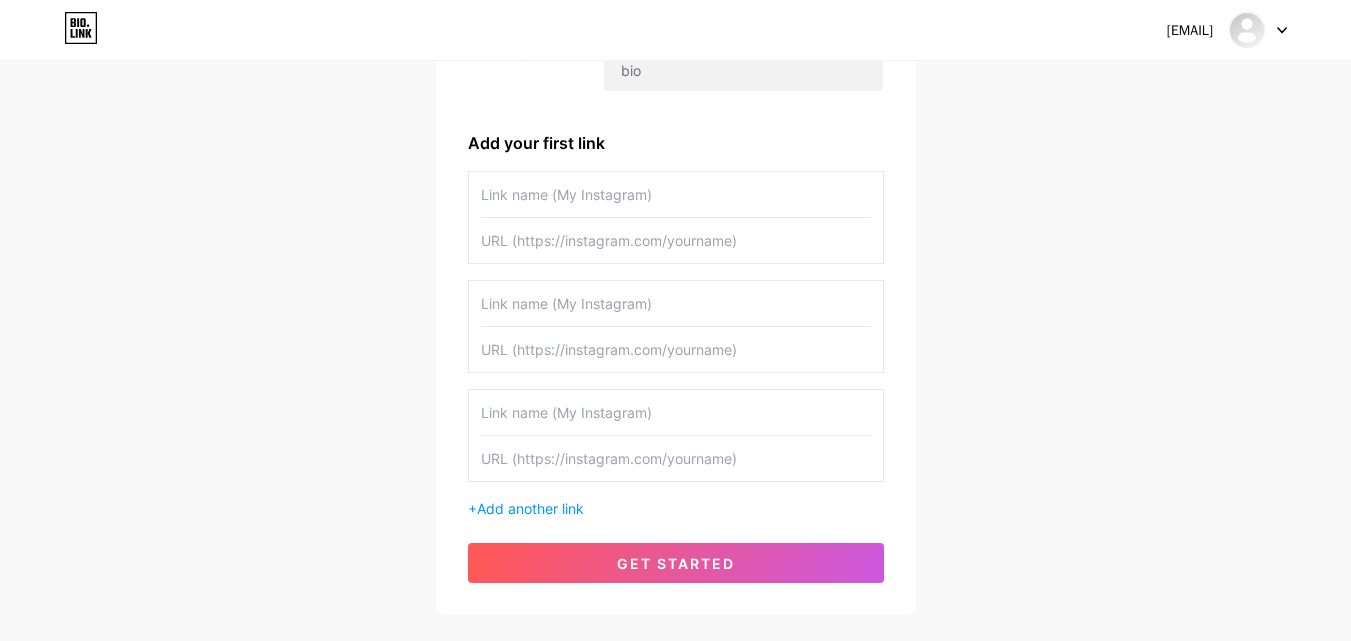 click at bounding box center (676, 458) 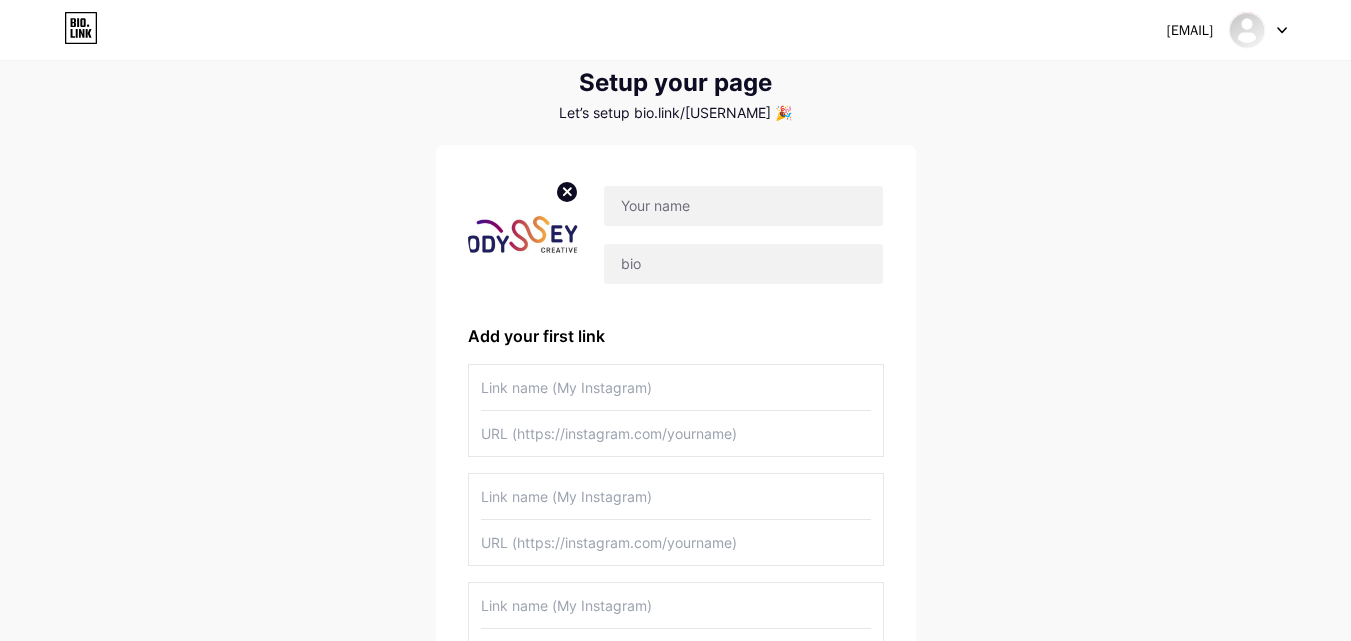 scroll, scrollTop: 52, scrollLeft: 0, axis: vertical 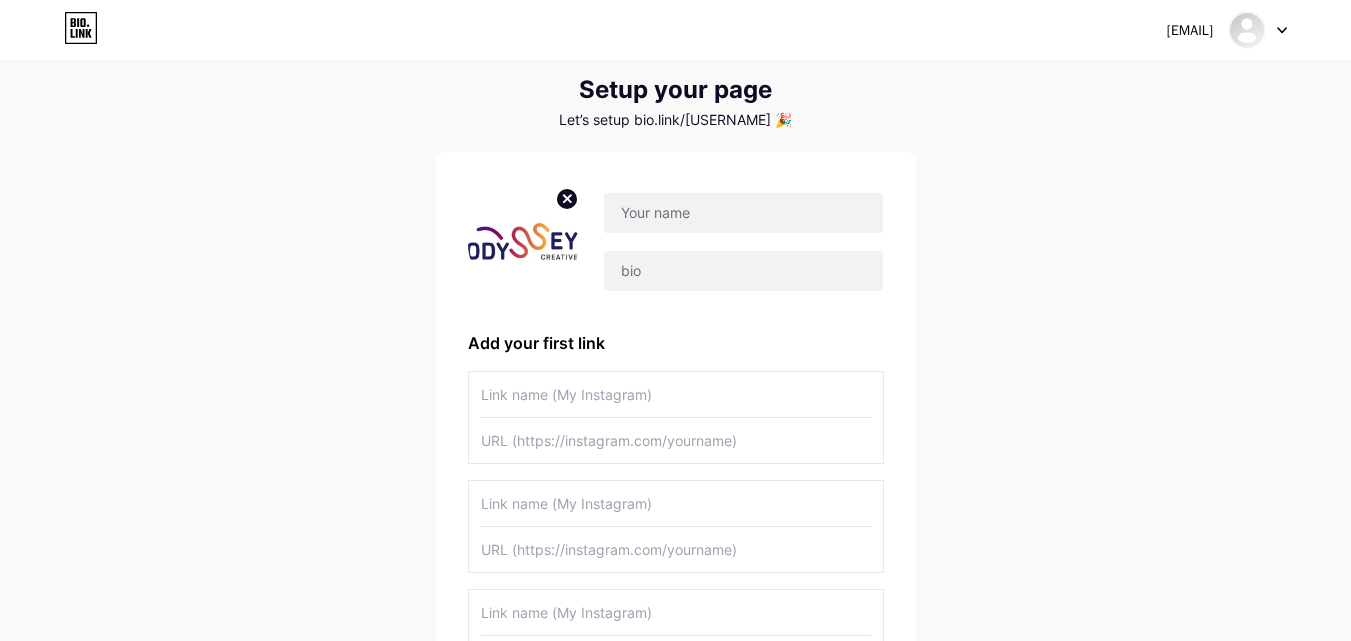click 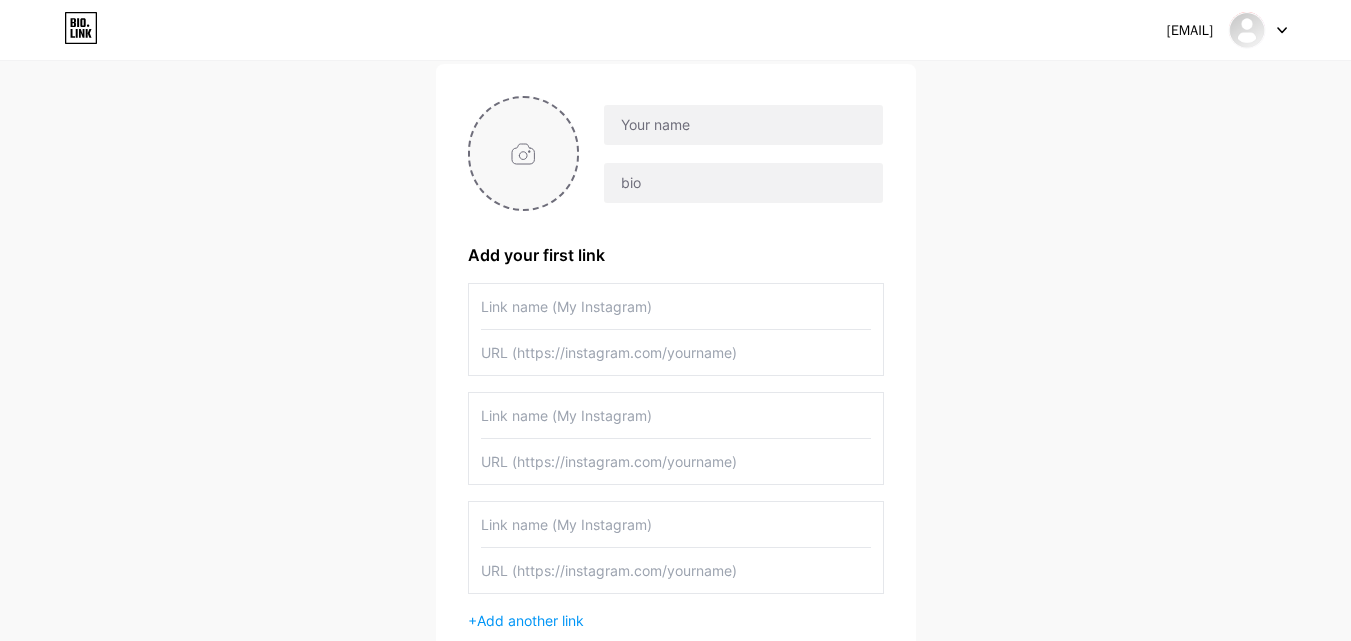 scroll, scrollTop: 0, scrollLeft: 0, axis: both 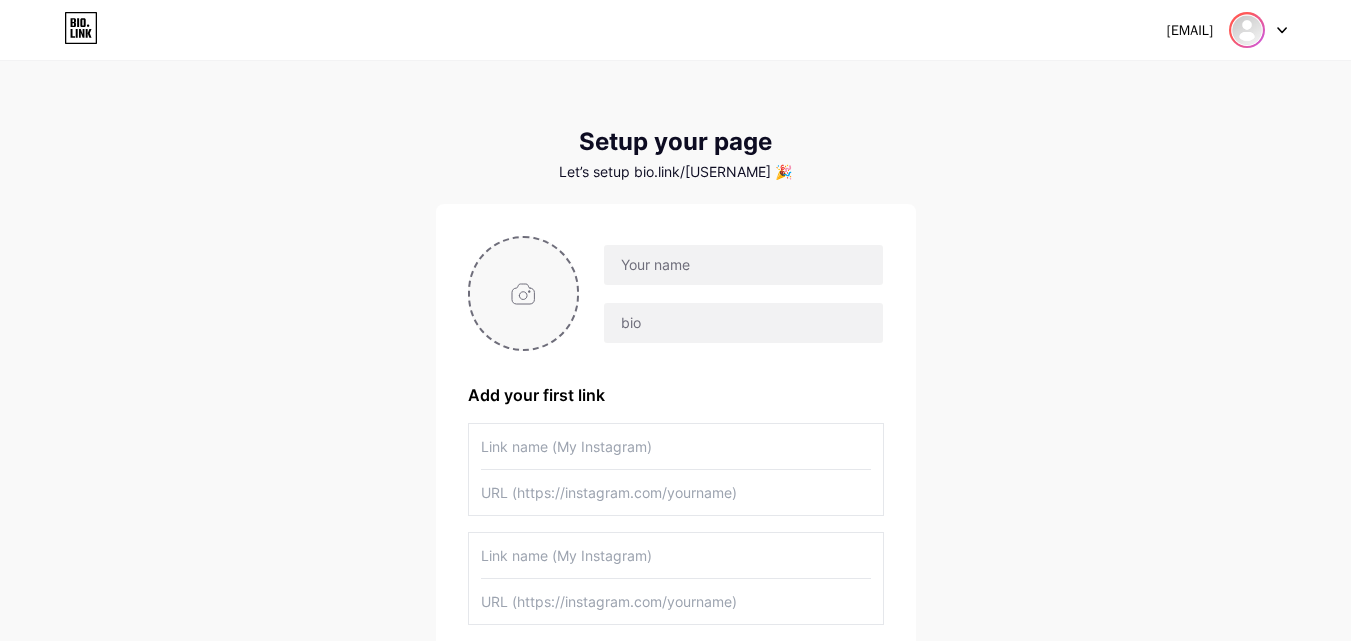 click at bounding box center (1247, 30) 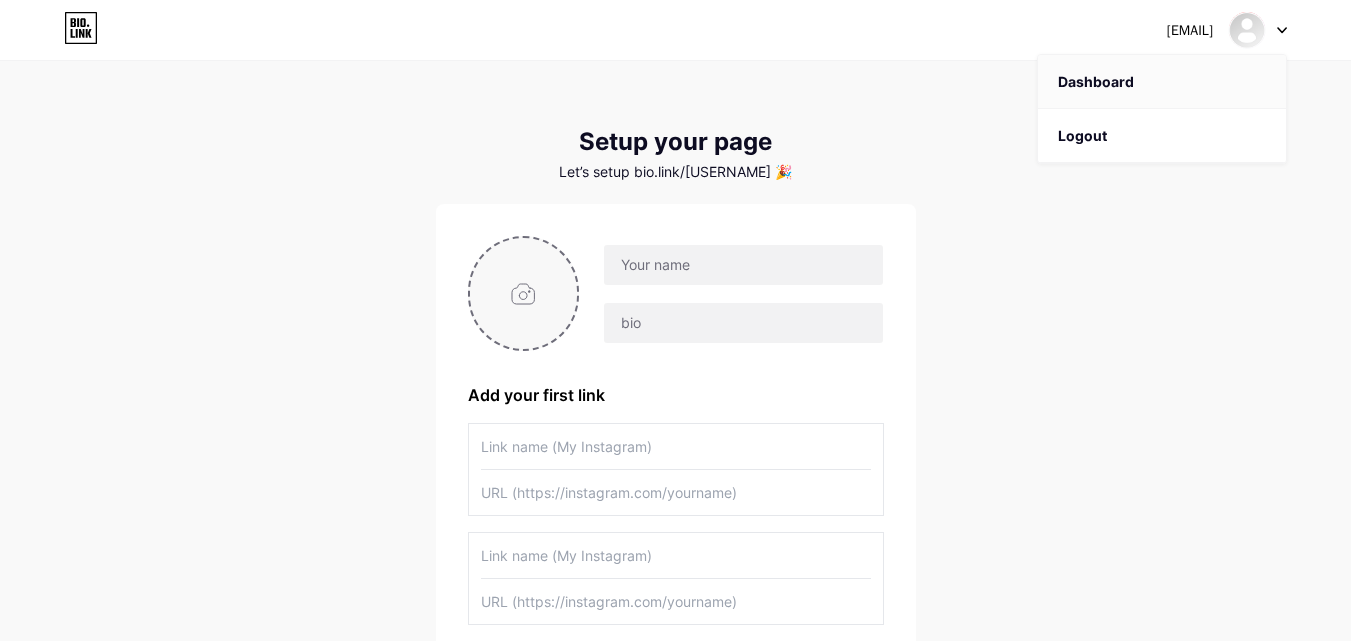 click on "Dashboard" at bounding box center (1162, 82) 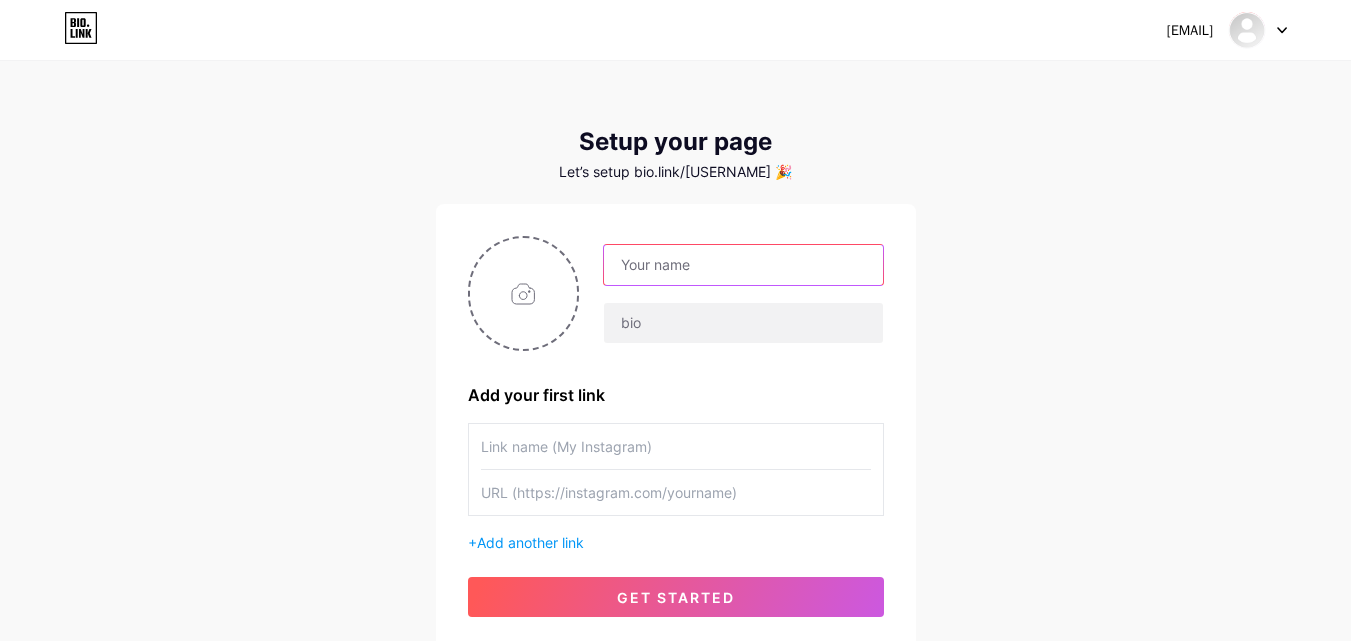 click at bounding box center [743, 265] 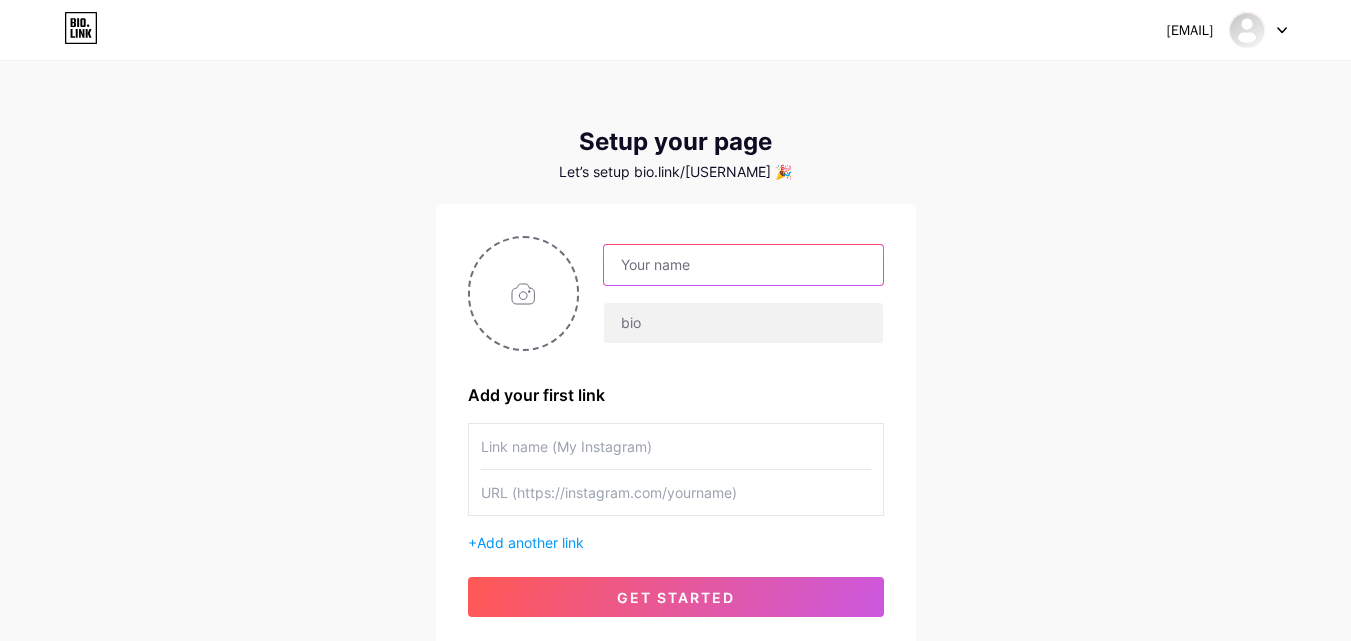 type on "odessy" 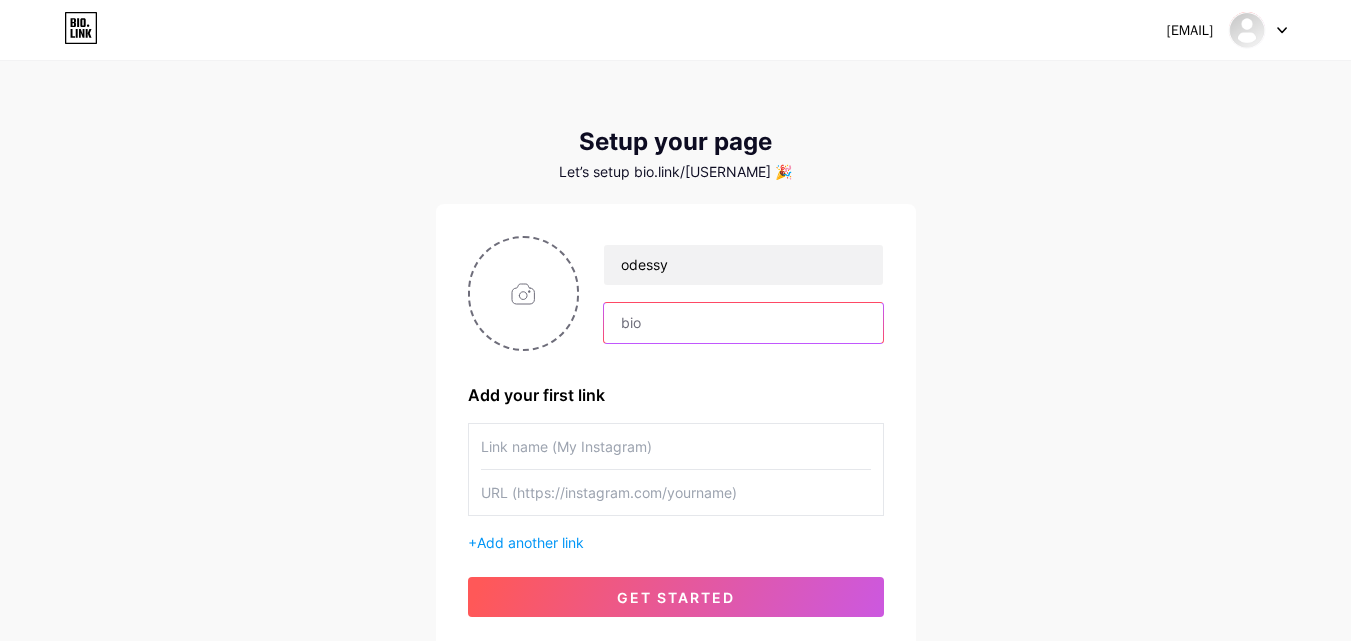 click at bounding box center (743, 323) 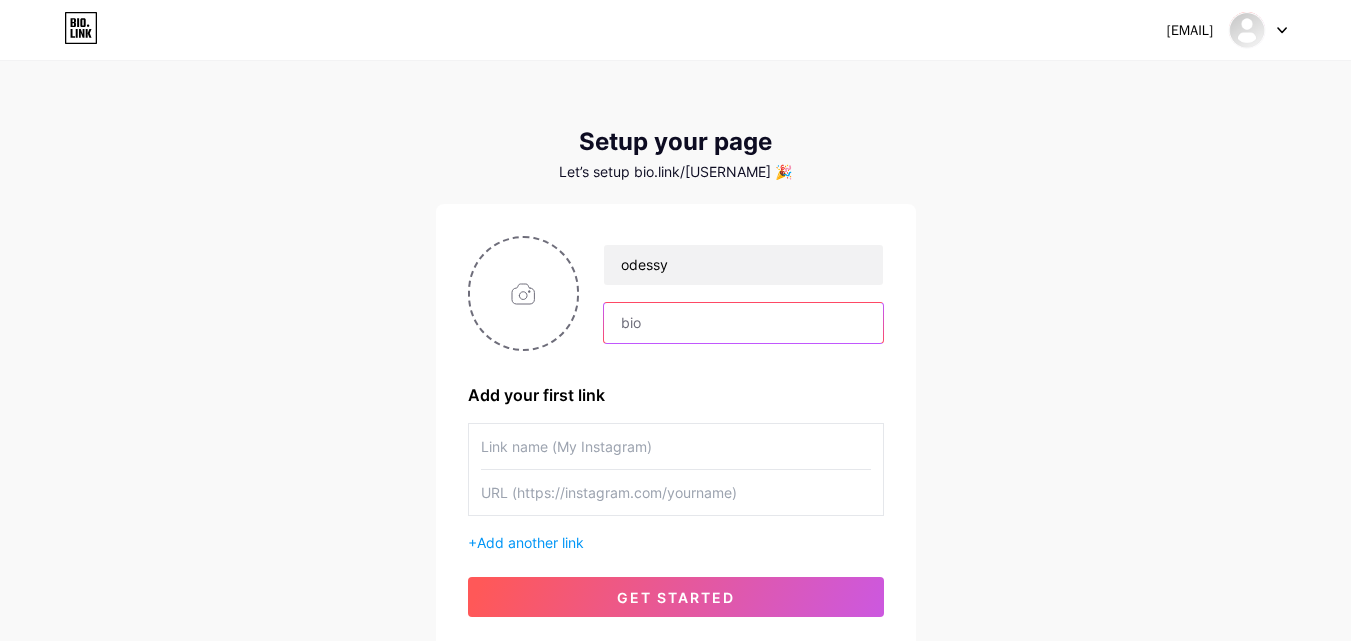 type on "[COMPANY] is an Australian branding and design studio specializing in purpose-driven visual identity, strategy, motion graphics, and web design. Focused on serving the Muslim community and impact-led organizations, they create meaningful, culturally aware brand experiences that inspire trust, connection, and clarity." 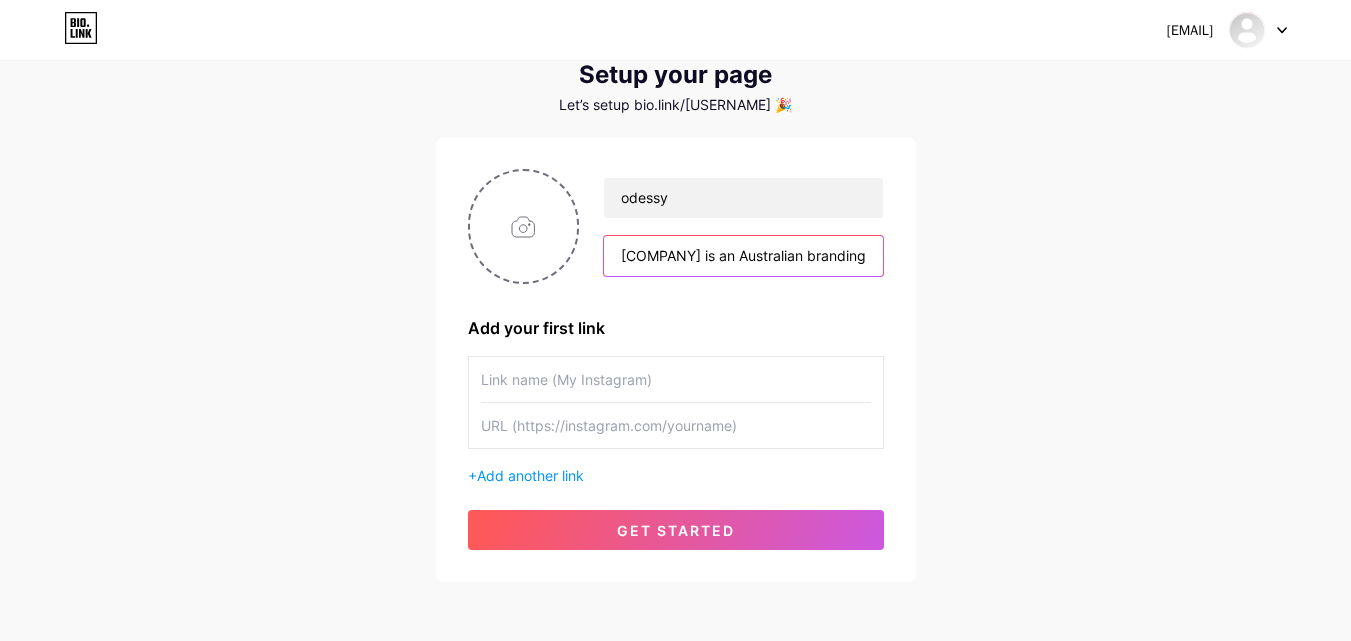 scroll, scrollTop: 100, scrollLeft: 0, axis: vertical 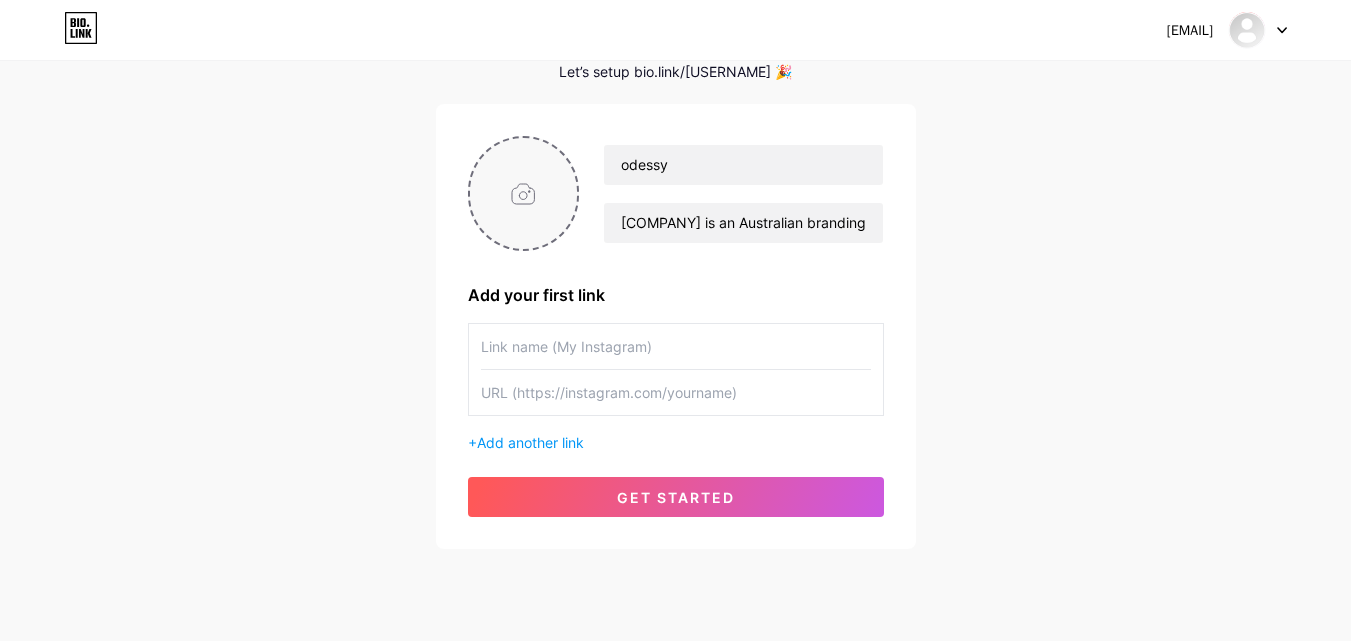 click at bounding box center [524, 193] 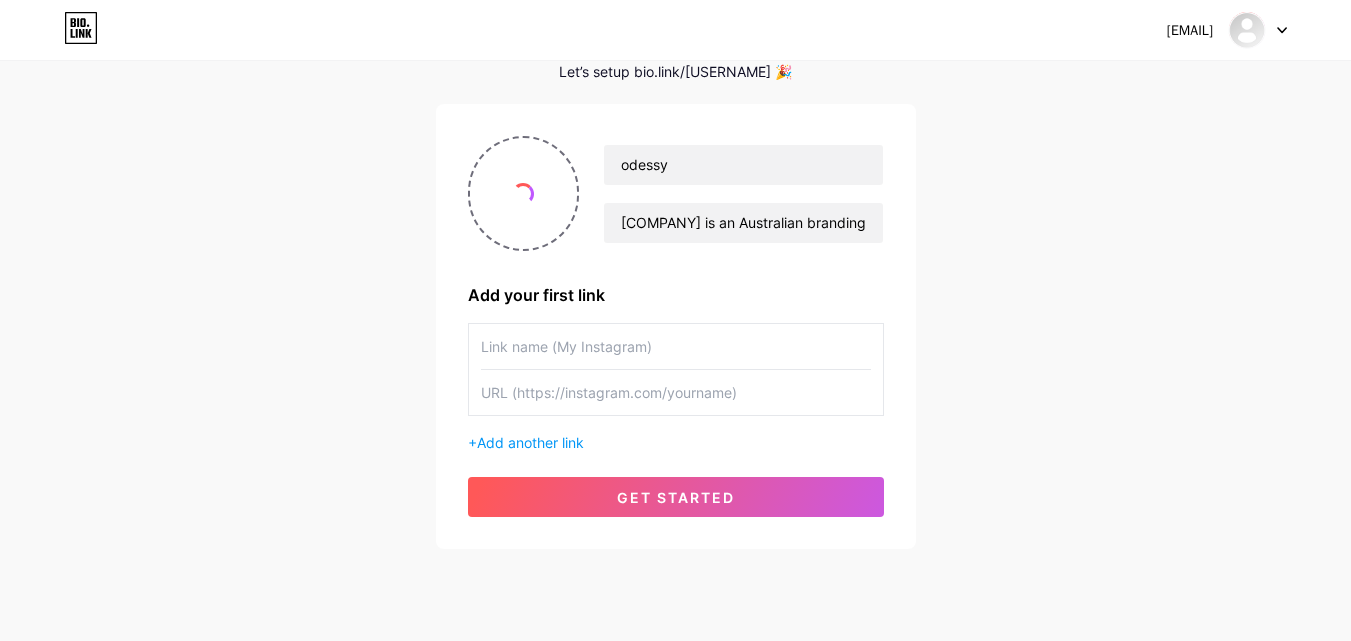 click at bounding box center [676, 346] 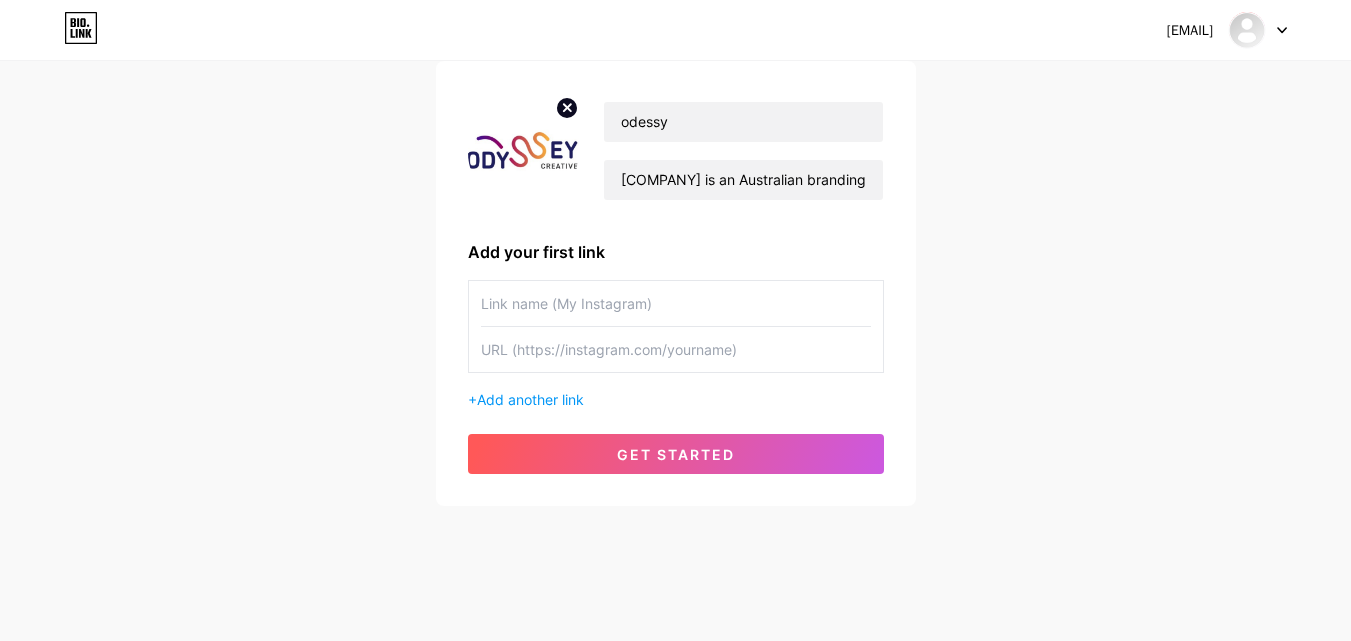 scroll, scrollTop: 152, scrollLeft: 0, axis: vertical 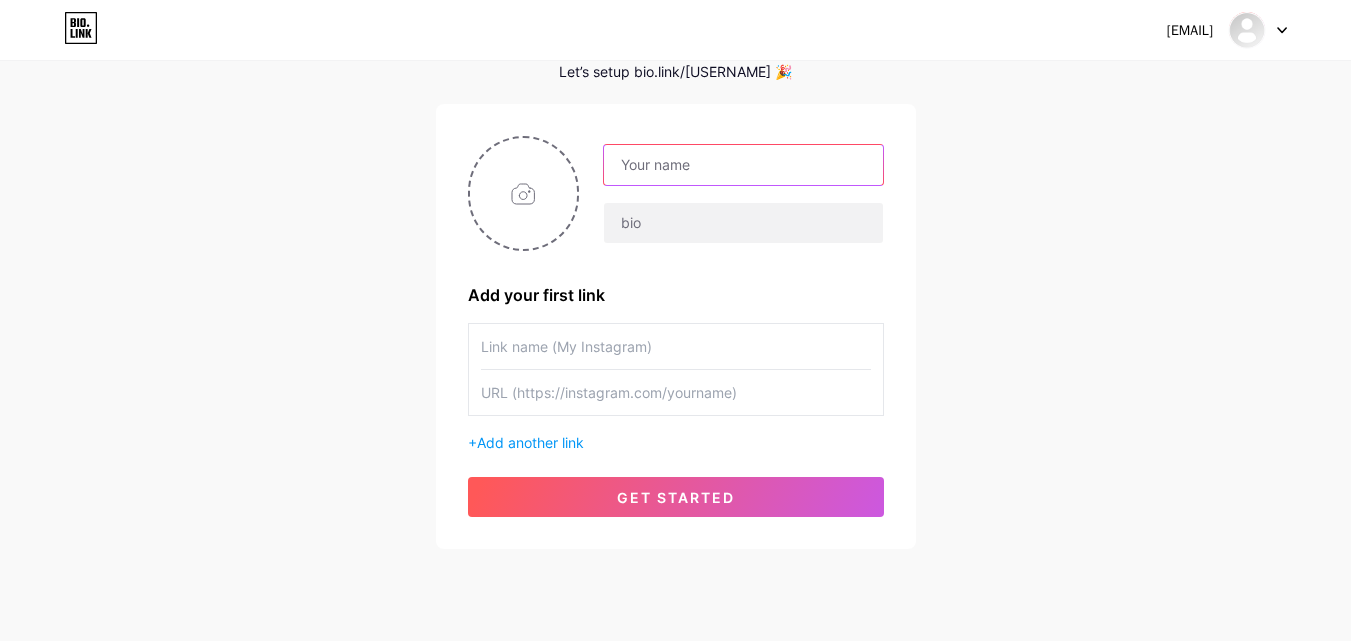 click at bounding box center (743, 165) 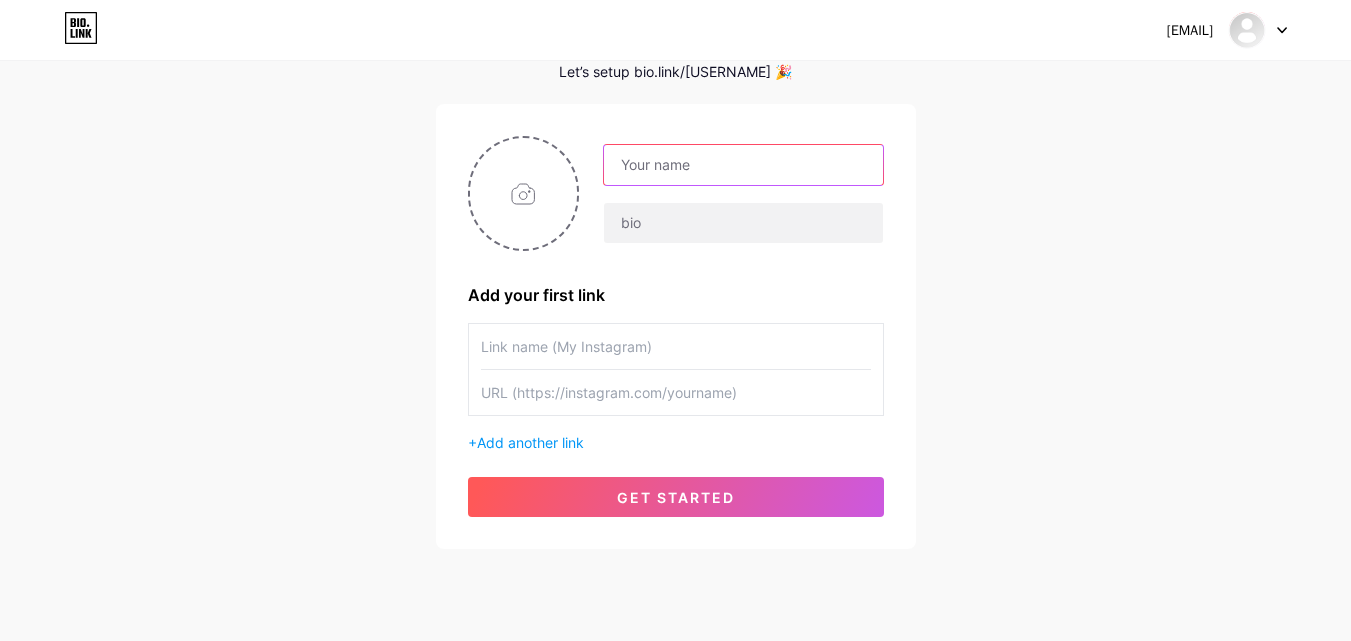 type on "odessy" 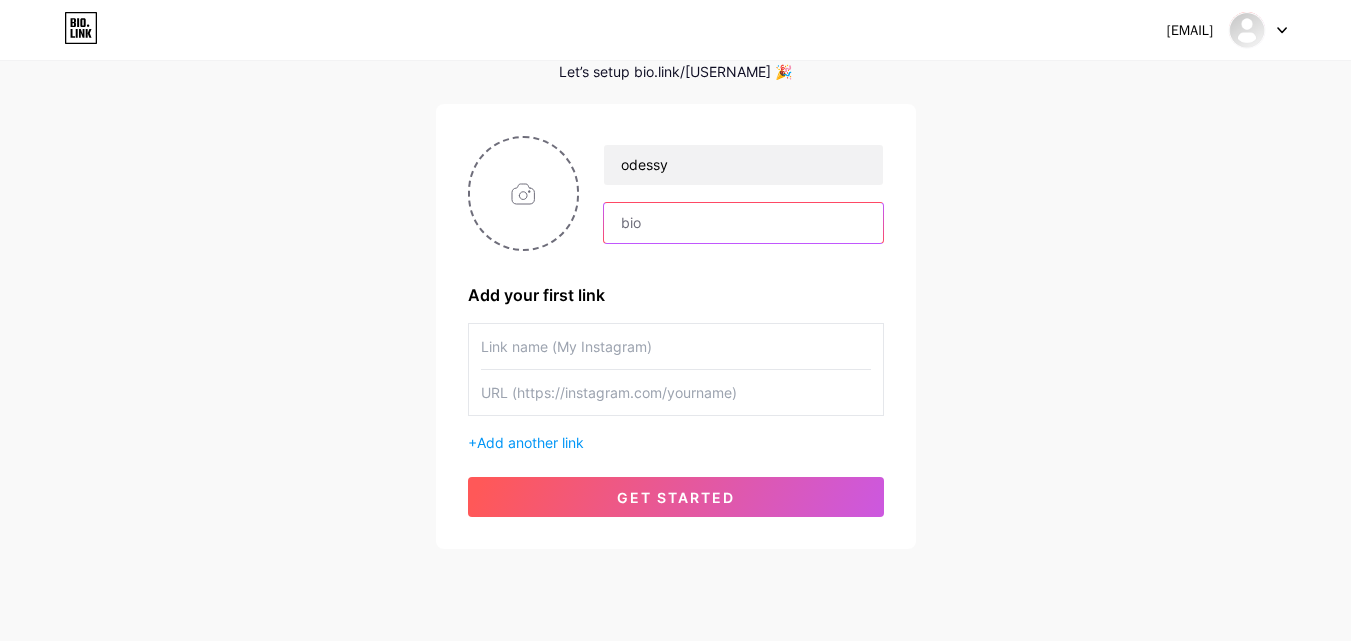 click at bounding box center (743, 223) 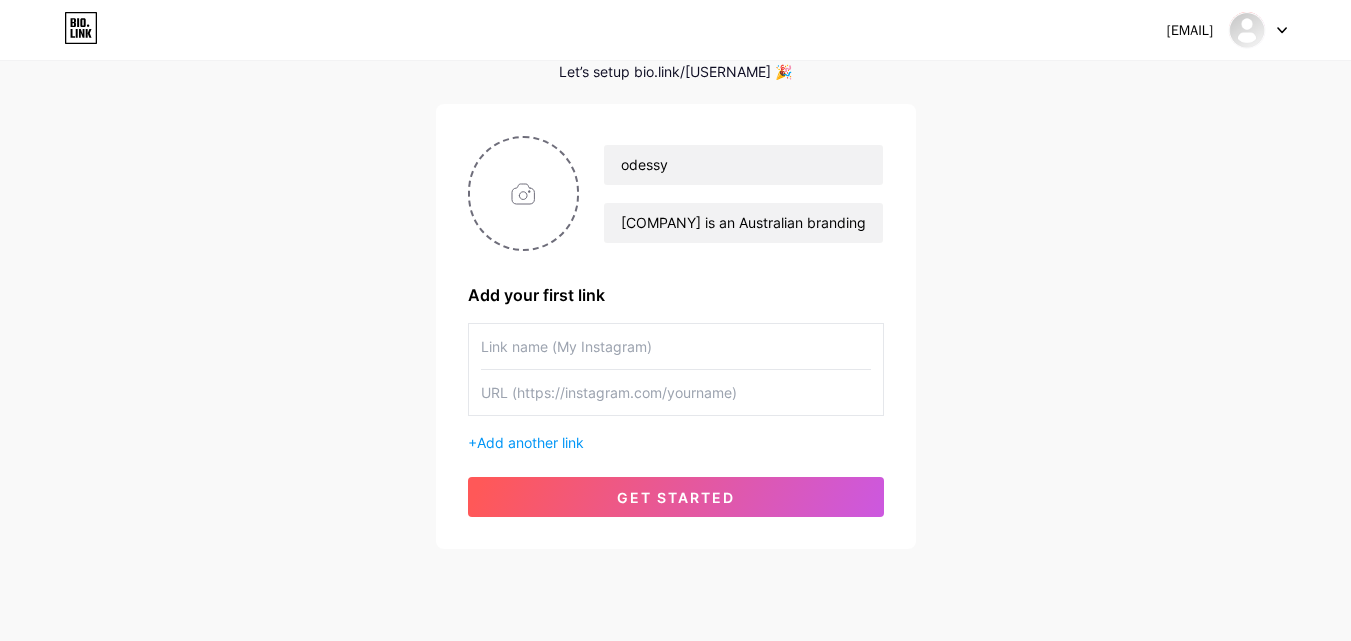 click at bounding box center [676, 346] 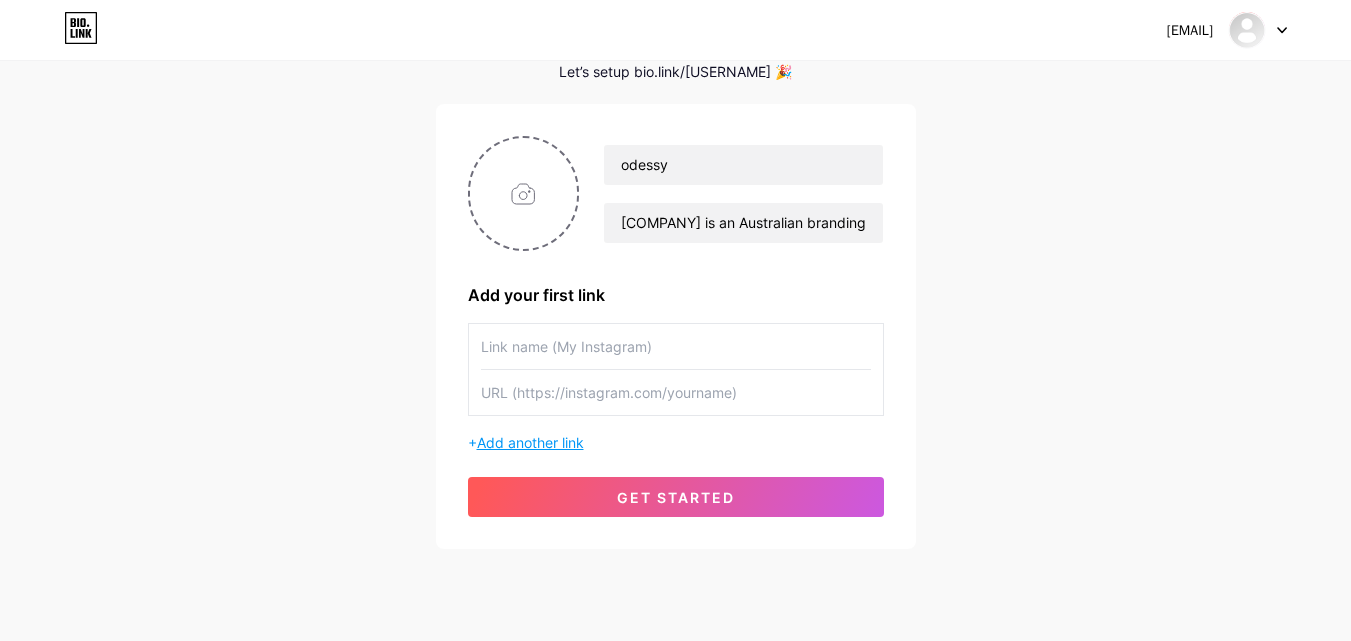 click on "Add another link" at bounding box center [530, 442] 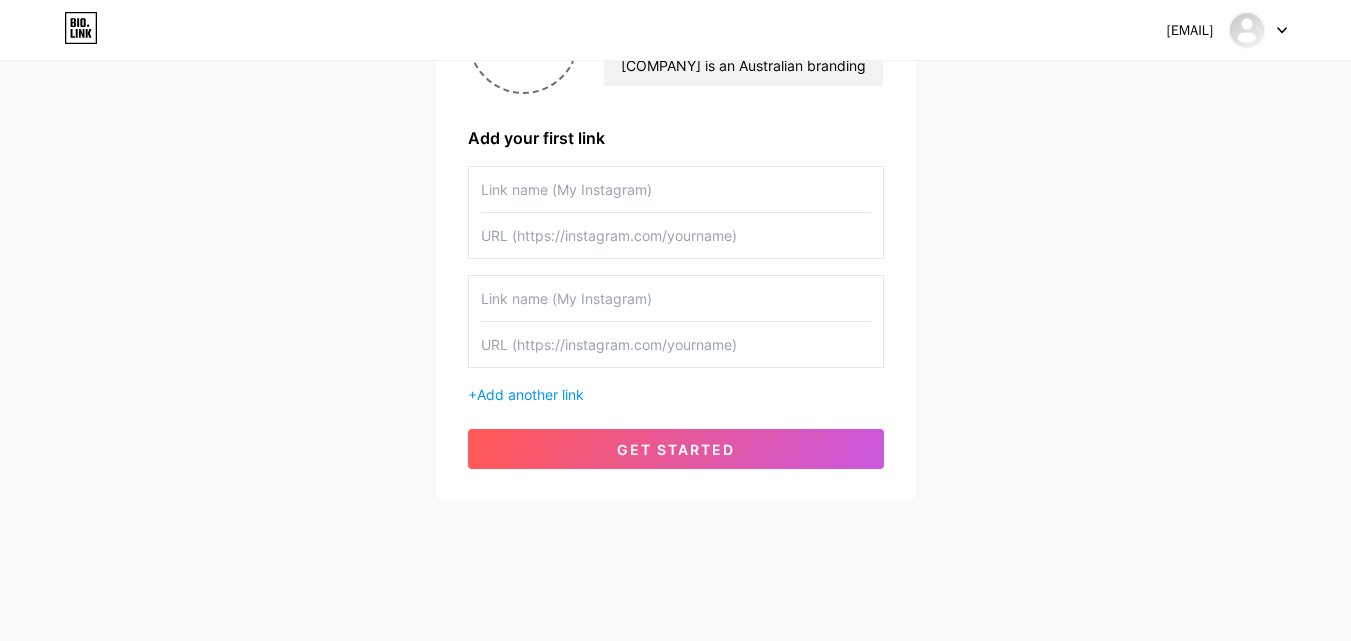 scroll, scrollTop: 261, scrollLeft: 0, axis: vertical 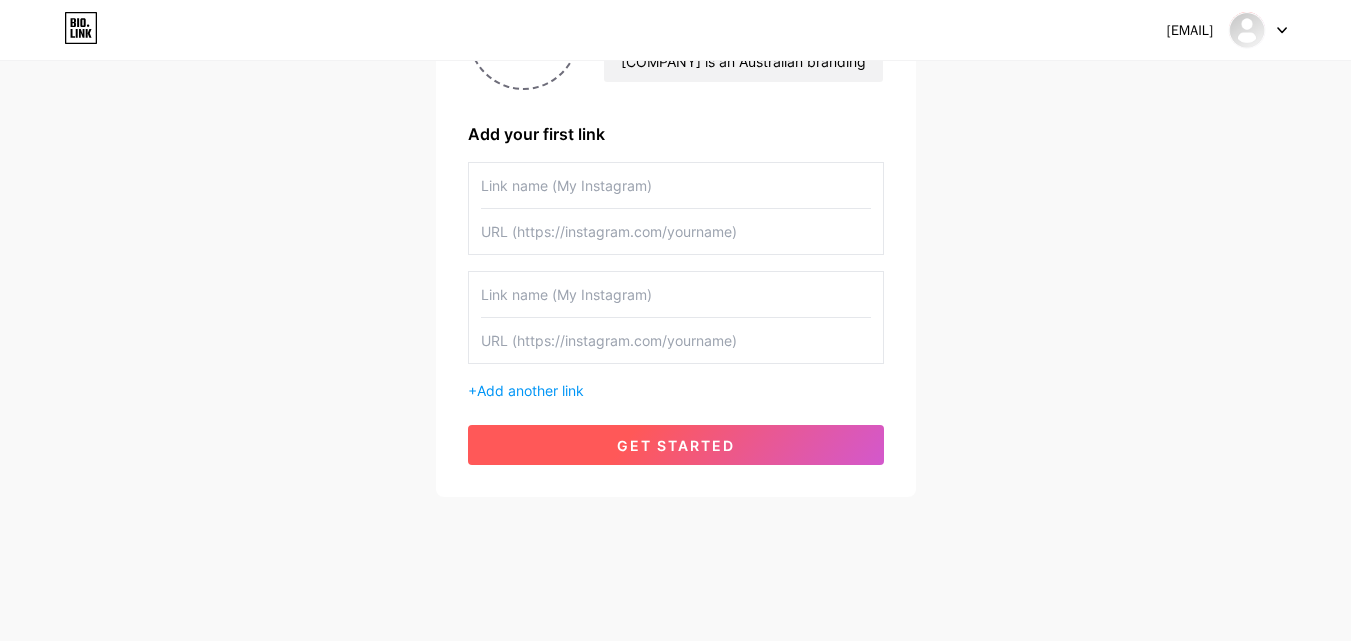 click on "get started" at bounding box center (676, 445) 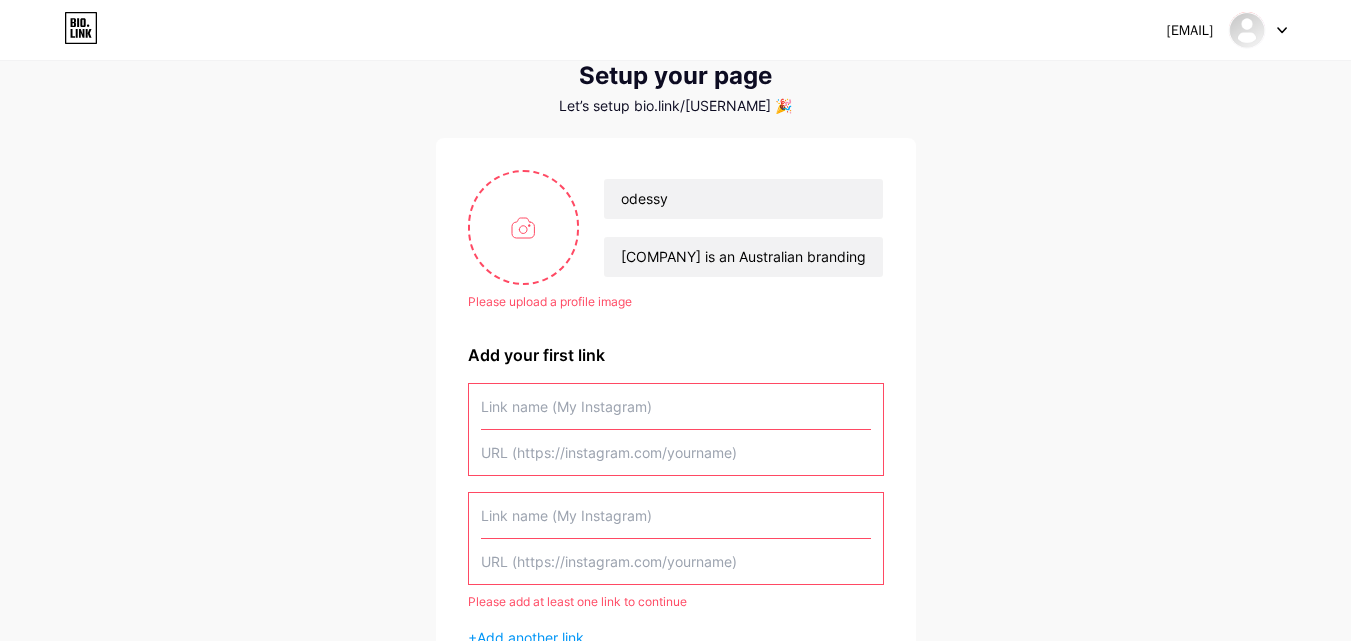 scroll, scrollTop: 100, scrollLeft: 0, axis: vertical 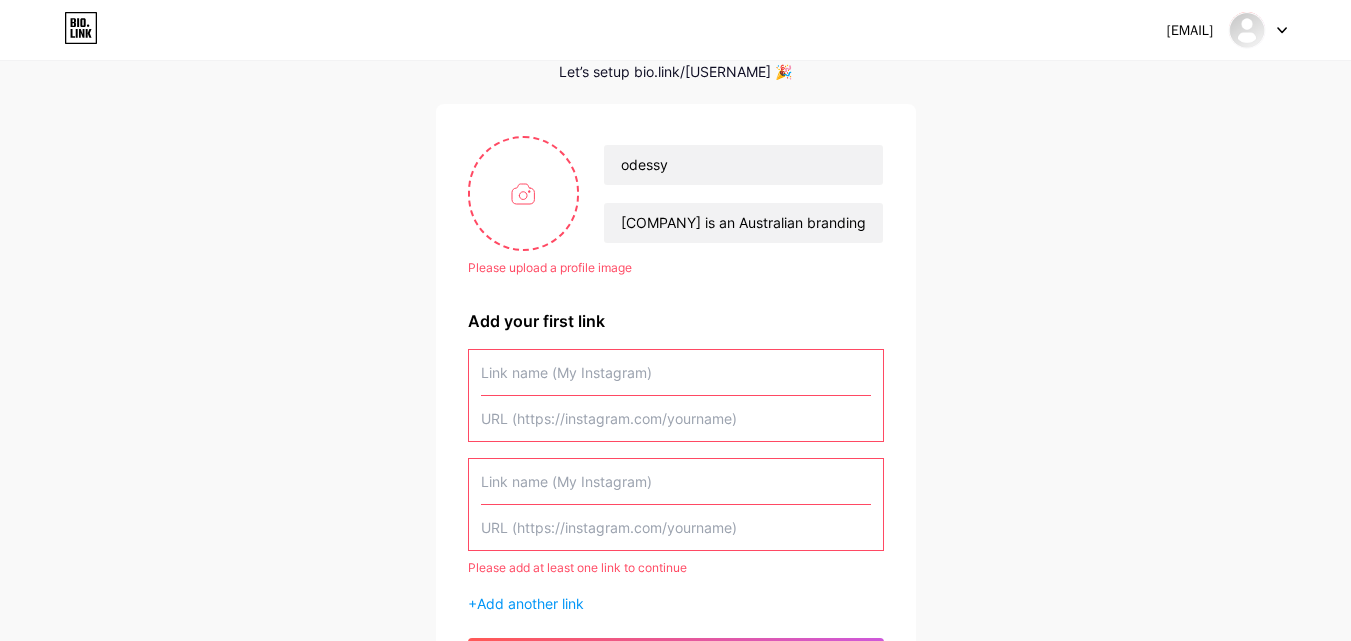 click at bounding box center (676, 372) 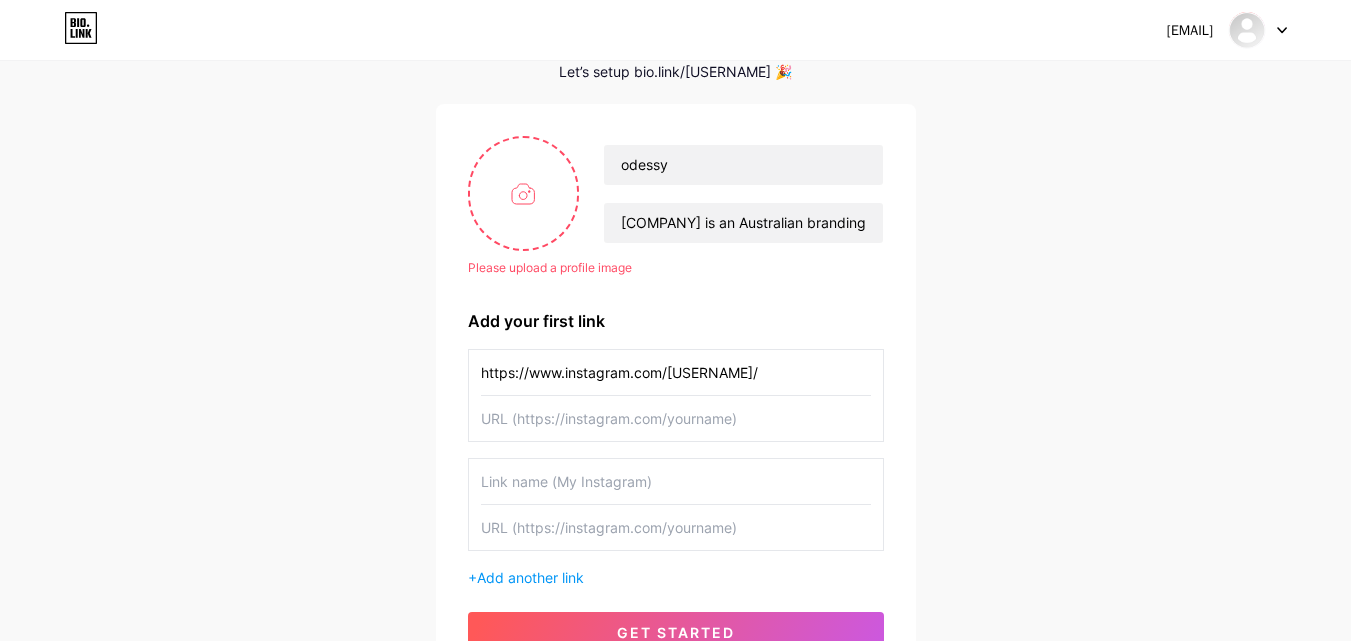 type on "https://www.instagram.com/[USERNAME]/" 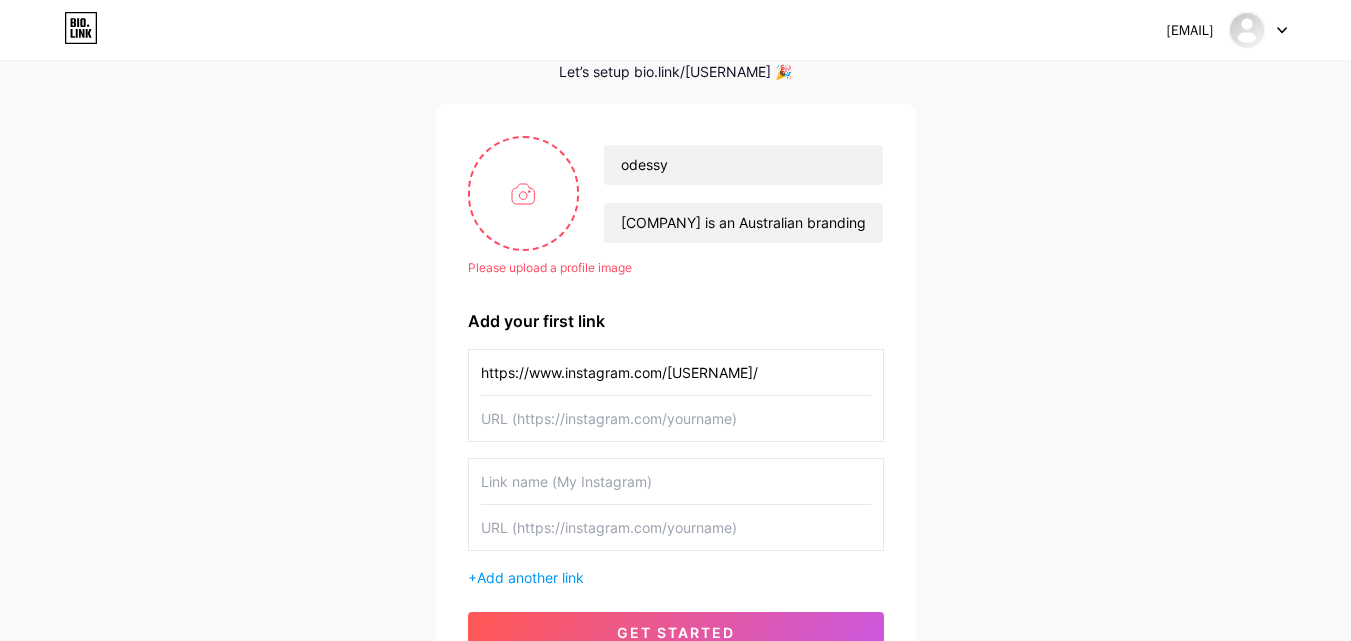 click at bounding box center [676, 418] 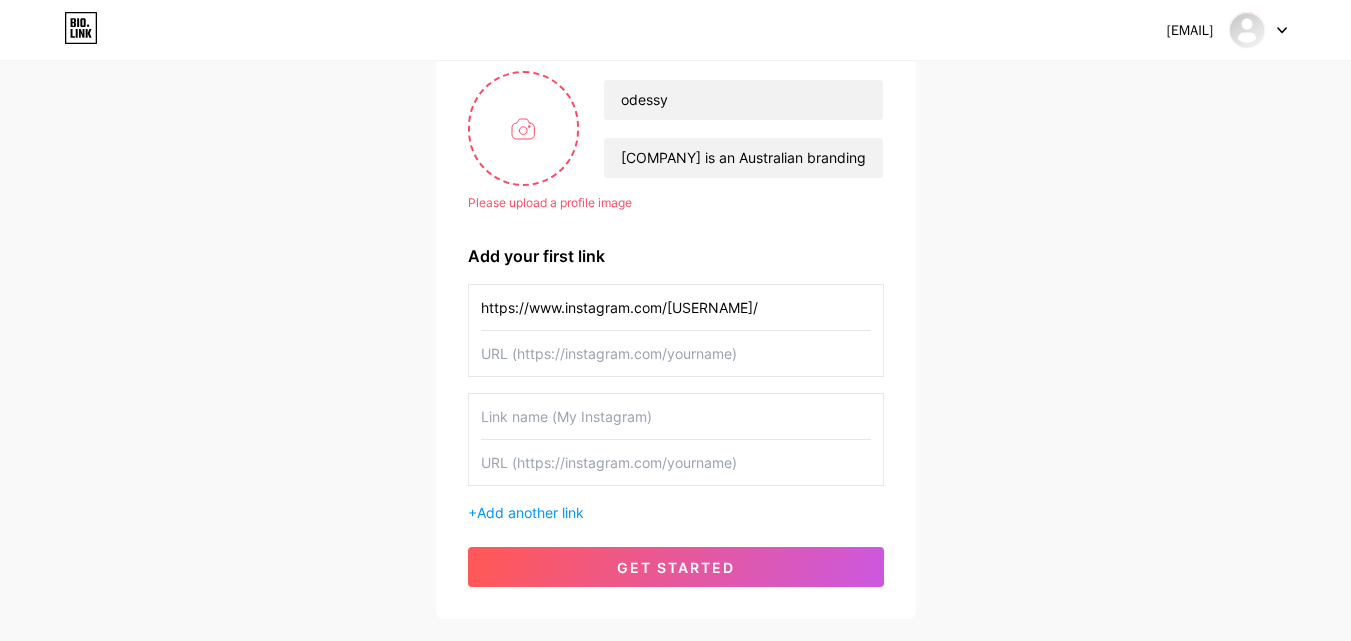 scroll, scrollTop: 200, scrollLeft: 0, axis: vertical 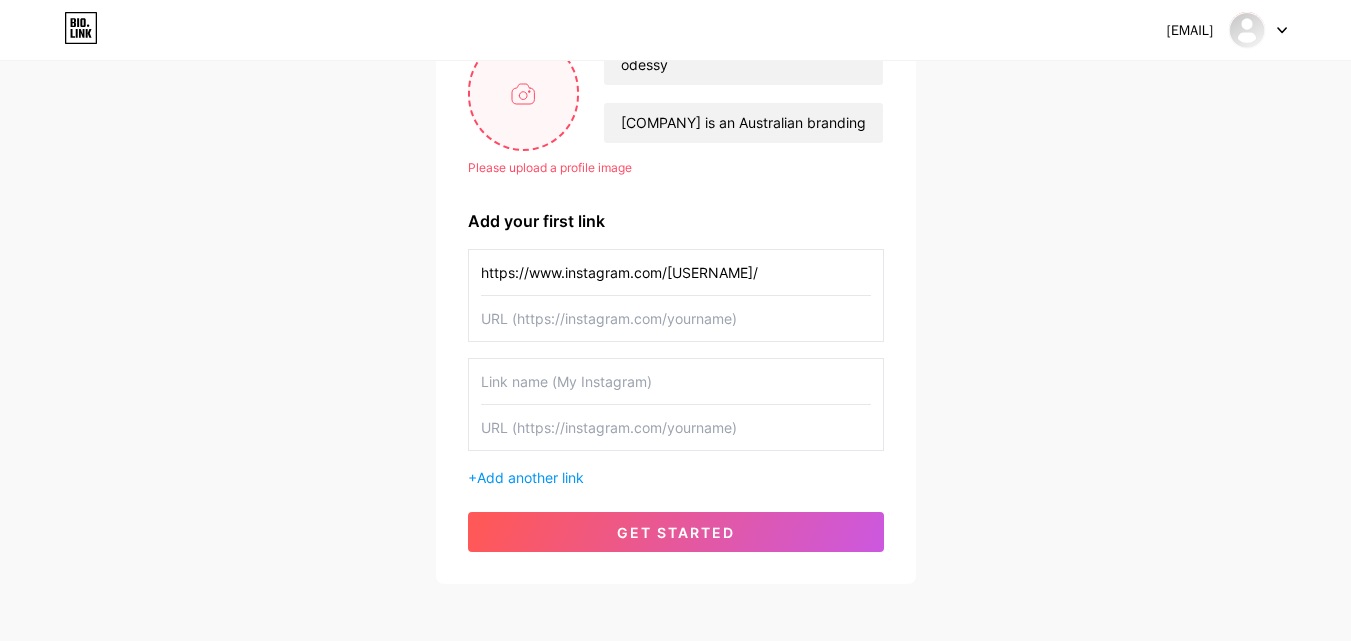 click at bounding box center [524, 93] 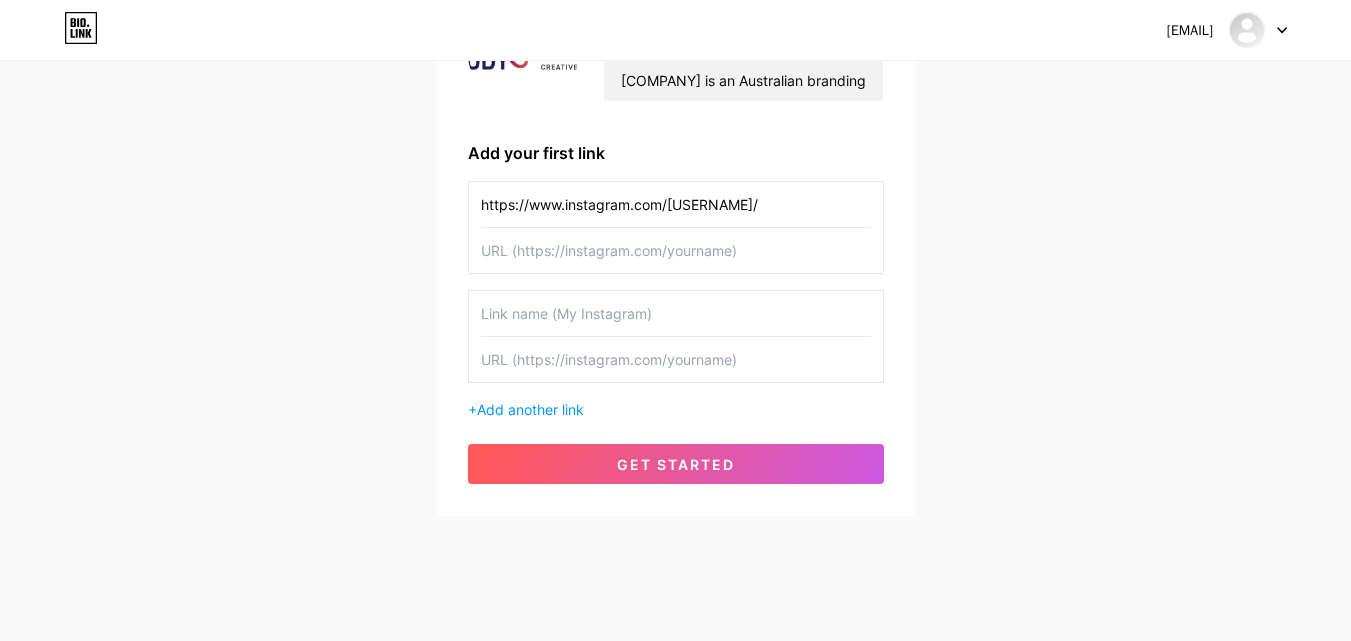scroll, scrollTop: 261, scrollLeft: 0, axis: vertical 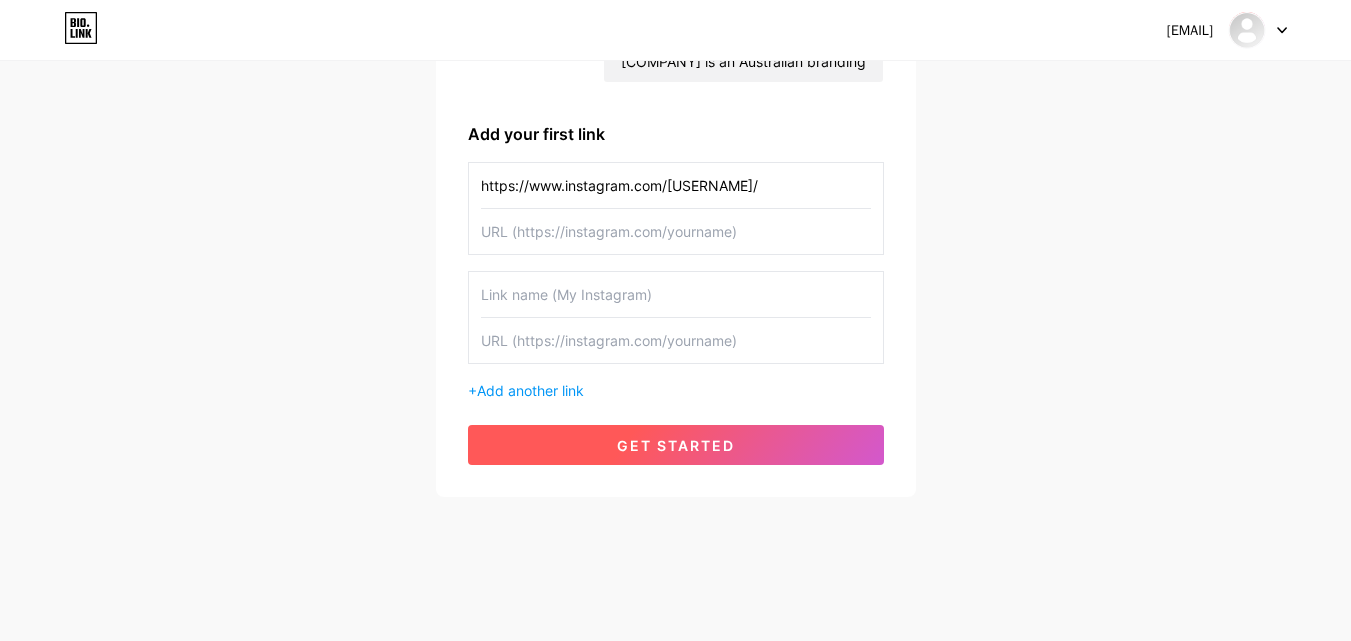 click on "get started" at bounding box center [676, 445] 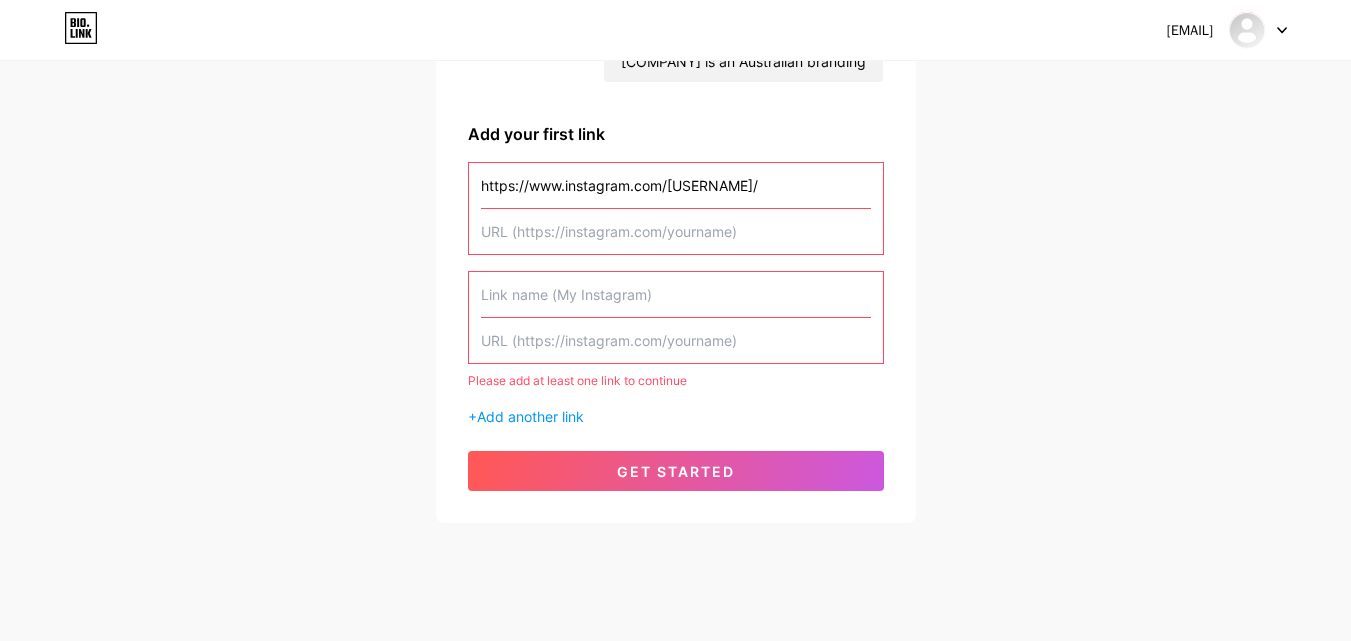 click on "https://www.instagram.com/[USERNAME]/" at bounding box center (676, 185) 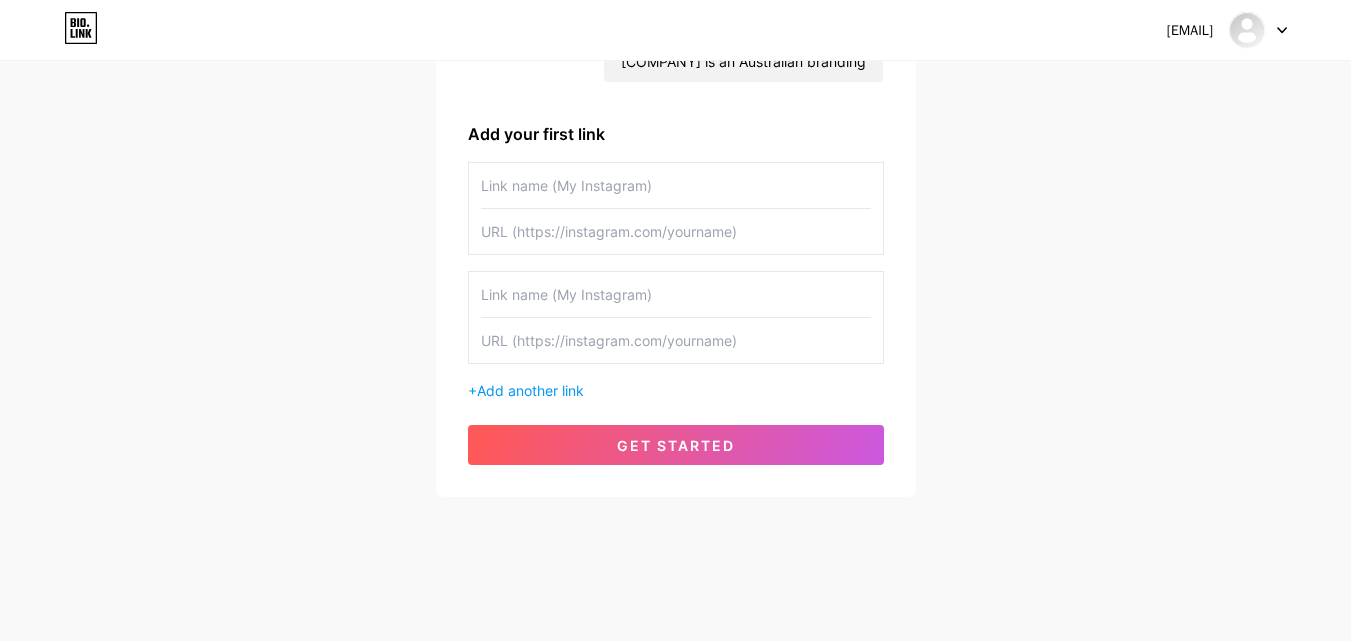 type 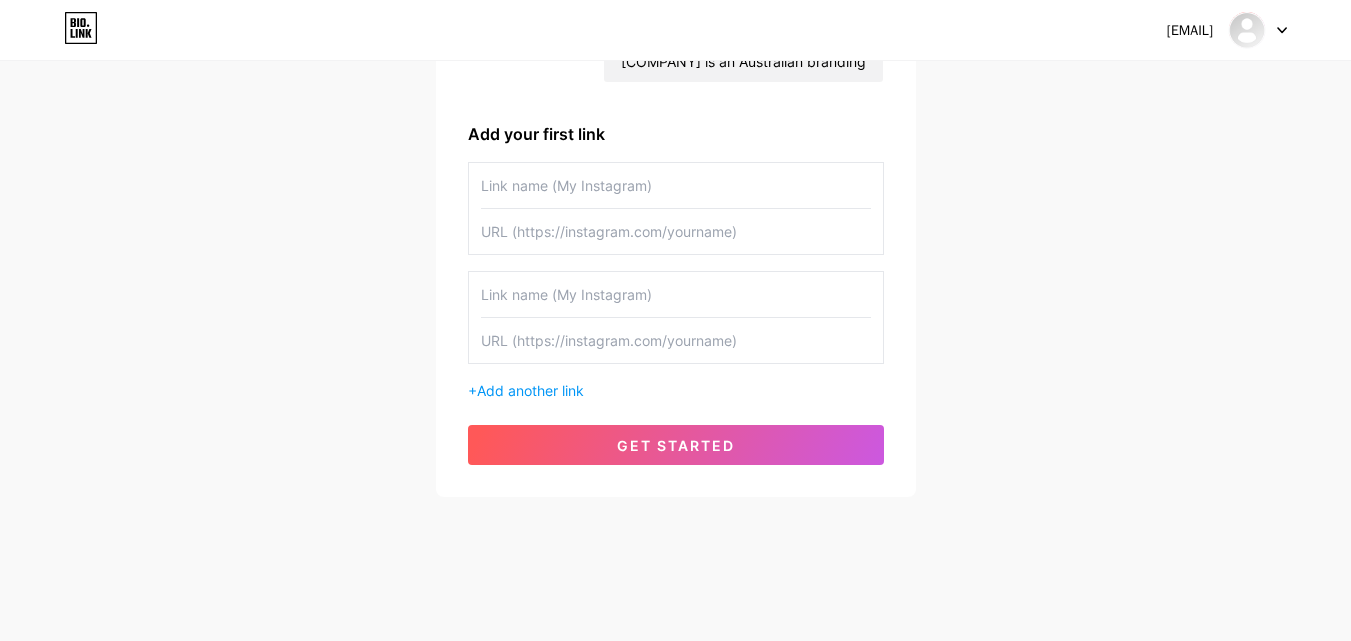 paste on "https://www.instagram.com/[USERNAME]/" 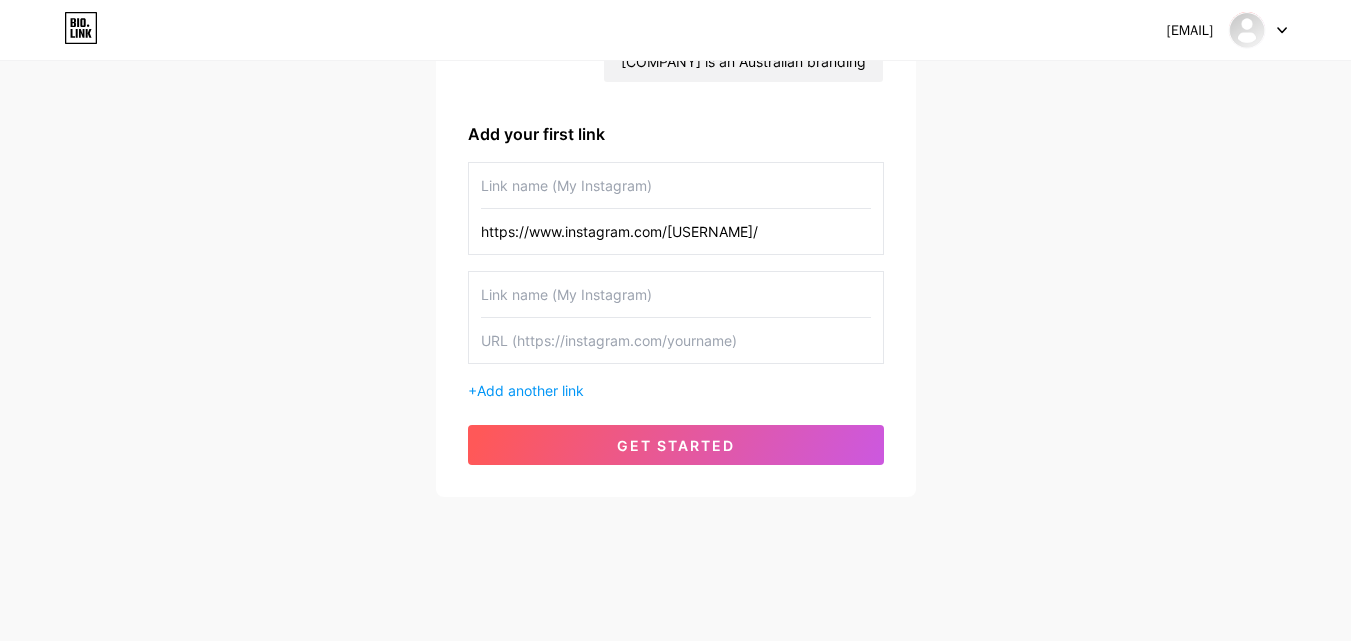type on "https://www.instagram.com/[USERNAME]/" 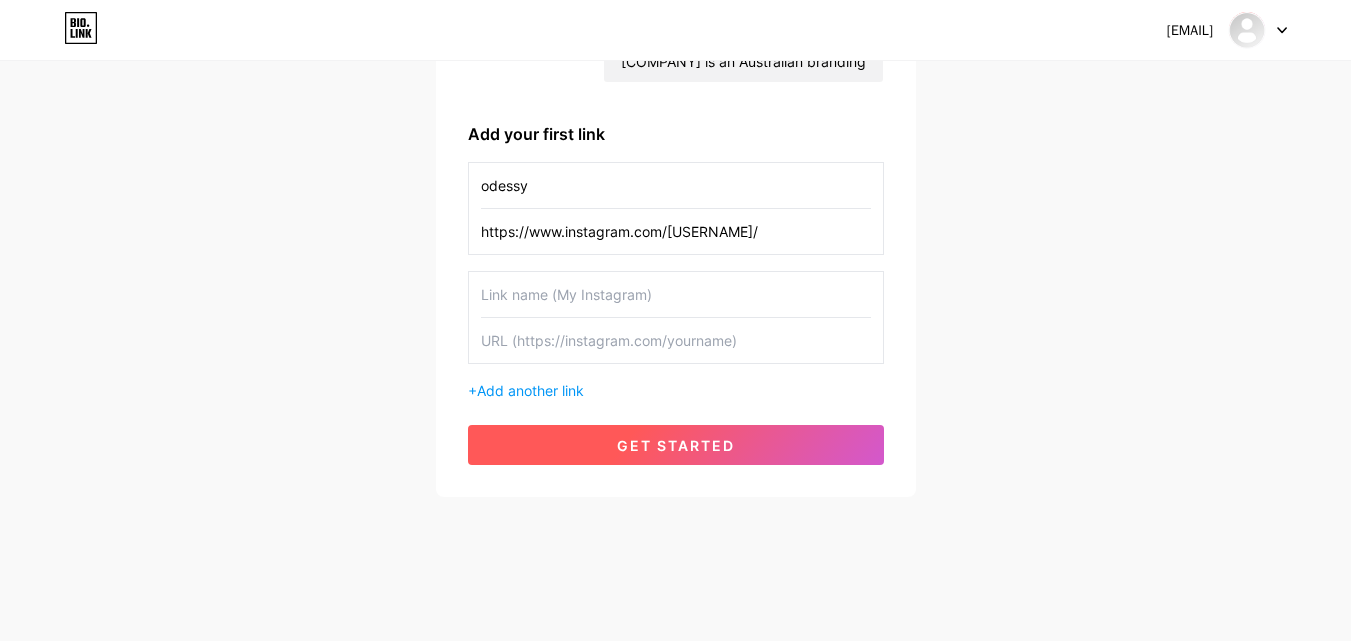 type on "odessy" 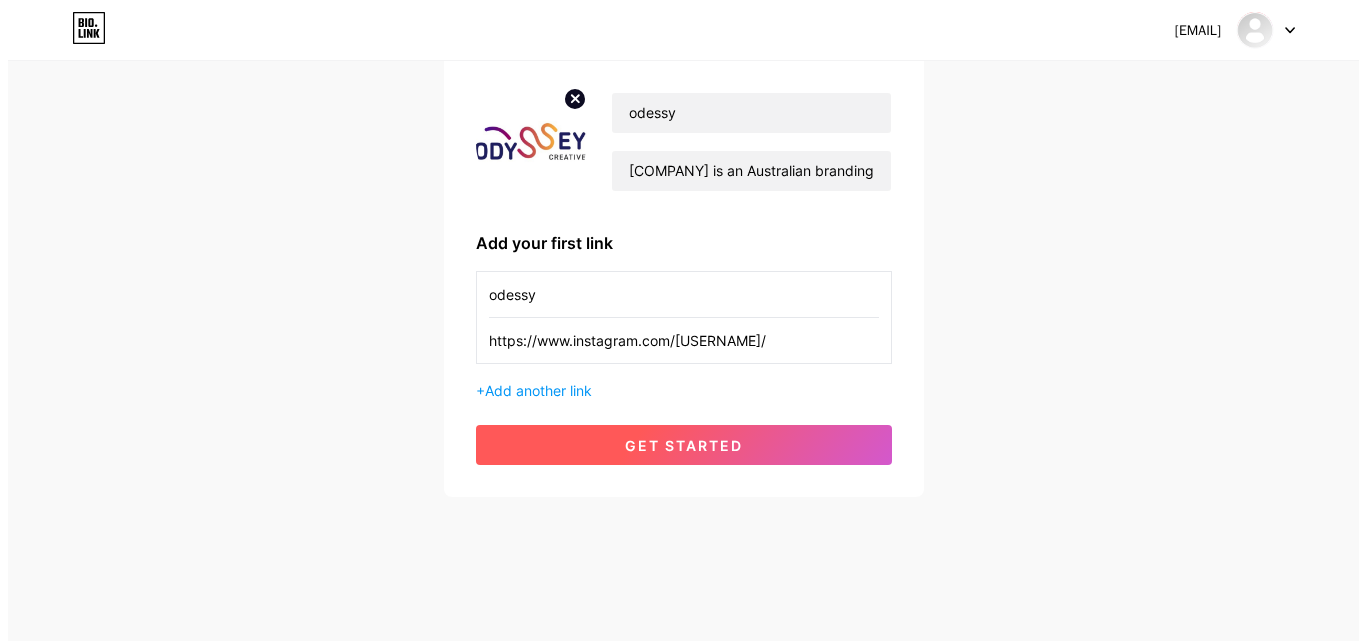 scroll, scrollTop: 0, scrollLeft: 0, axis: both 